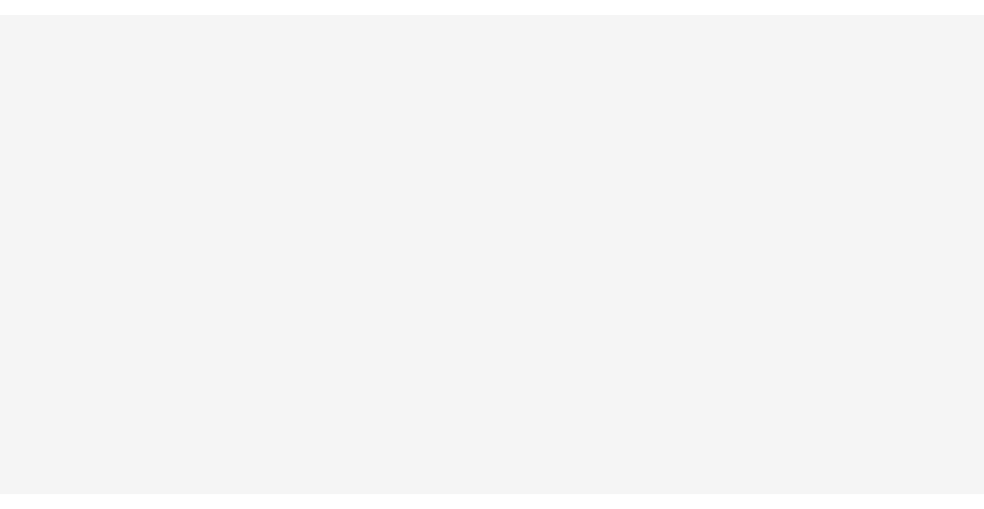 scroll, scrollTop: 0, scrollLeft: 0, axis: both 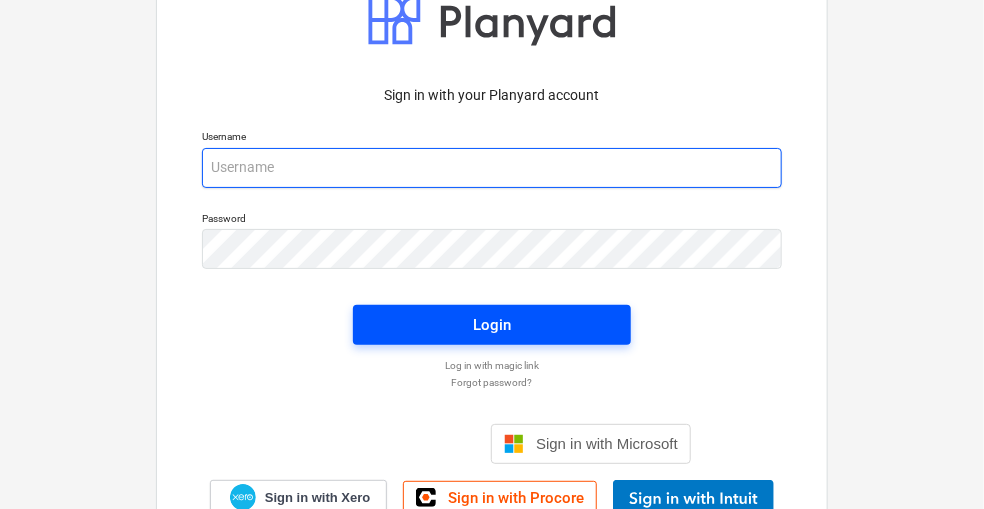 type on "[PERSON_NAME][EMAIL_ADDRESS][PERSON_NAME][DOMAIN_NAME]" 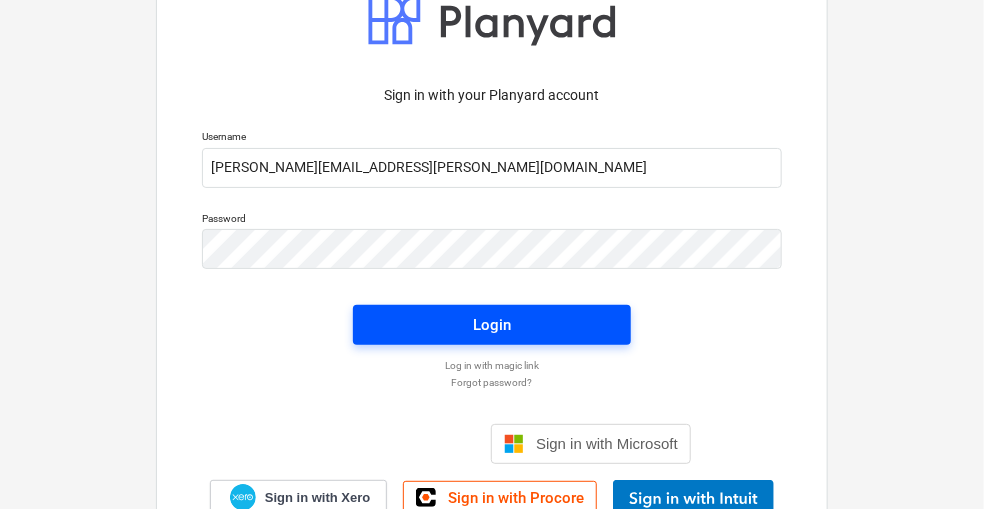 click on "Login" at bounding box center [492, 325] 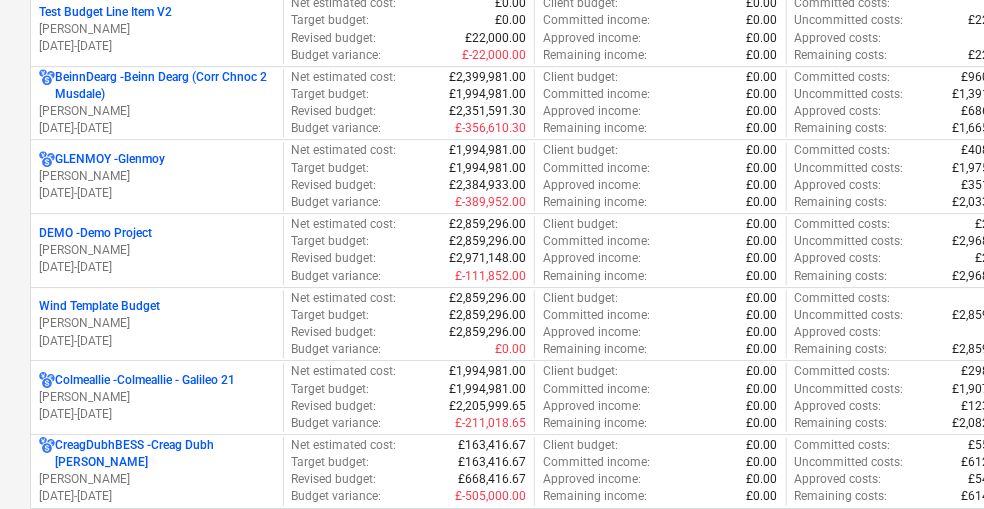 scroll, scrollTop: 1973, scrollLeft: 0, axis: vertical 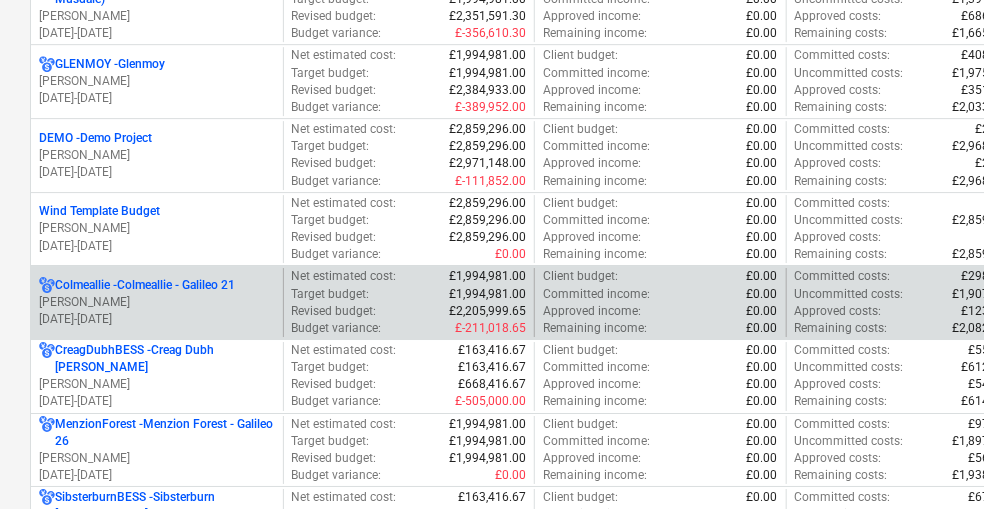click on "Colmeallie -  Colmeallie - Galileo 21 [PERSON_NAME] [DATE]  -  [DATE]" at bounding box center (157, 302) 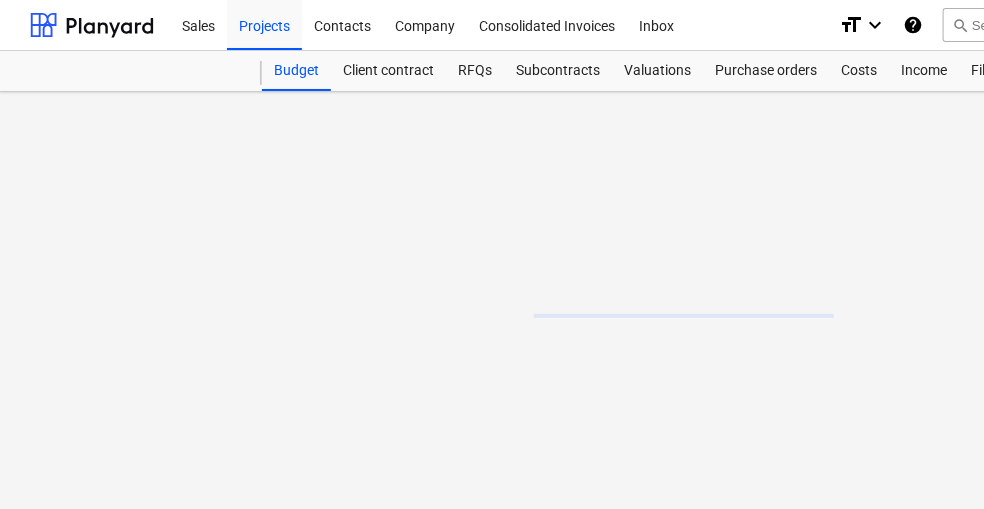 scroll, scrollTop: 0, scrollLeft: 0, axis: both 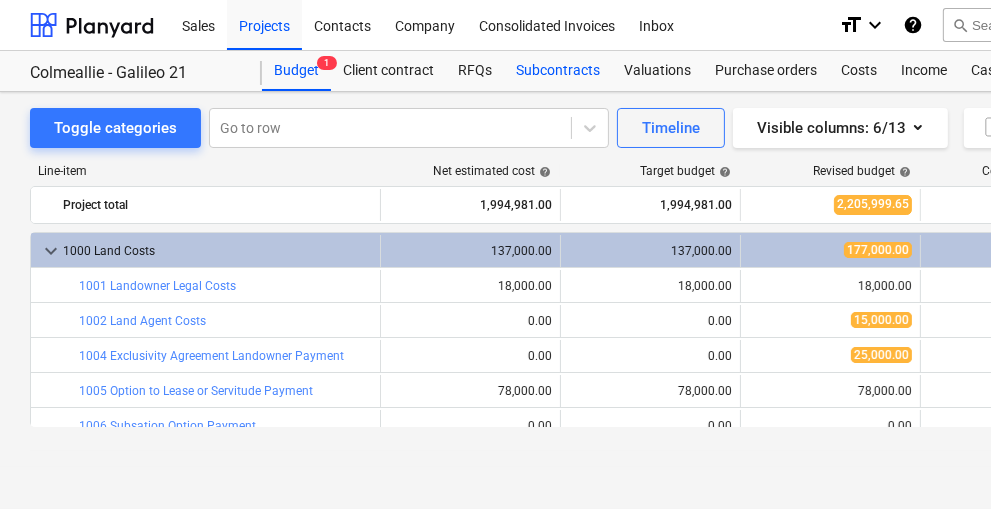 click on "Subcontracts" at bounding box center (558, 71) 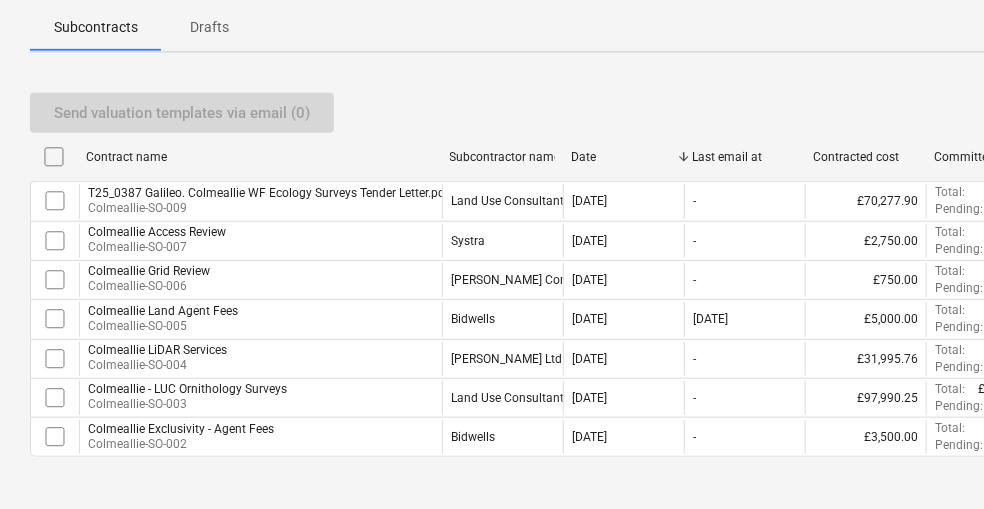 scroll, scrollTop: 293, scrollLeft: 0, axis: vertical 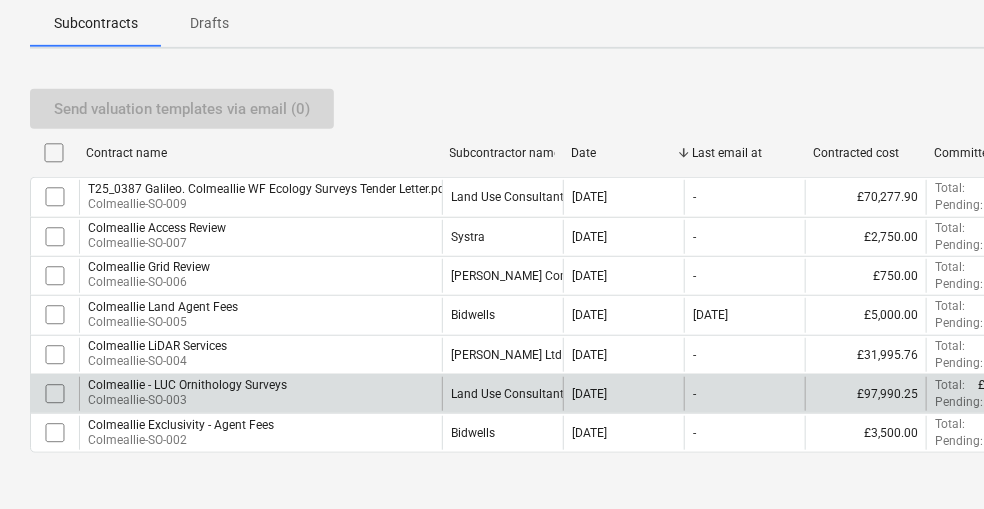 click on "Colmeallie - LUC Ornithology Surveys" at bounding box center [187, 385] 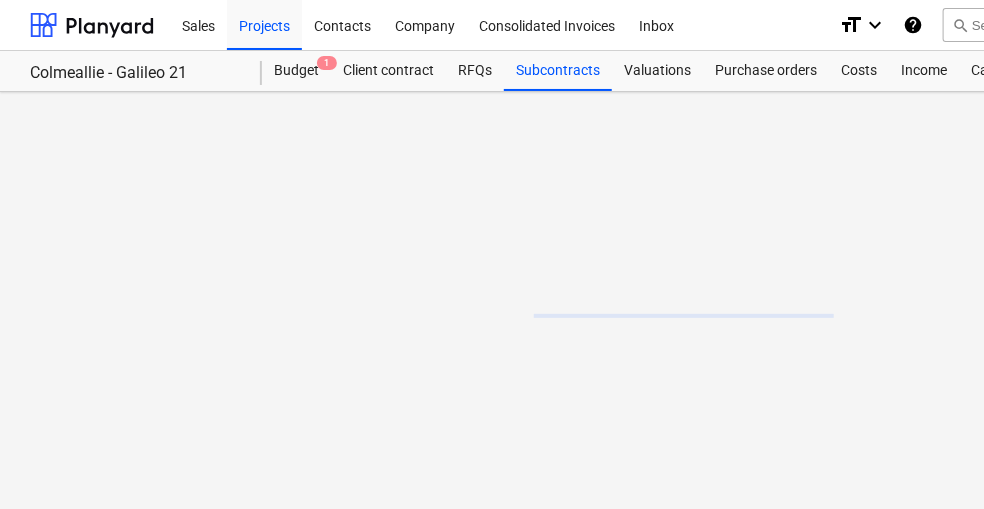 scroll, scrollTop: 0, scrollLeft: 0, axis: both 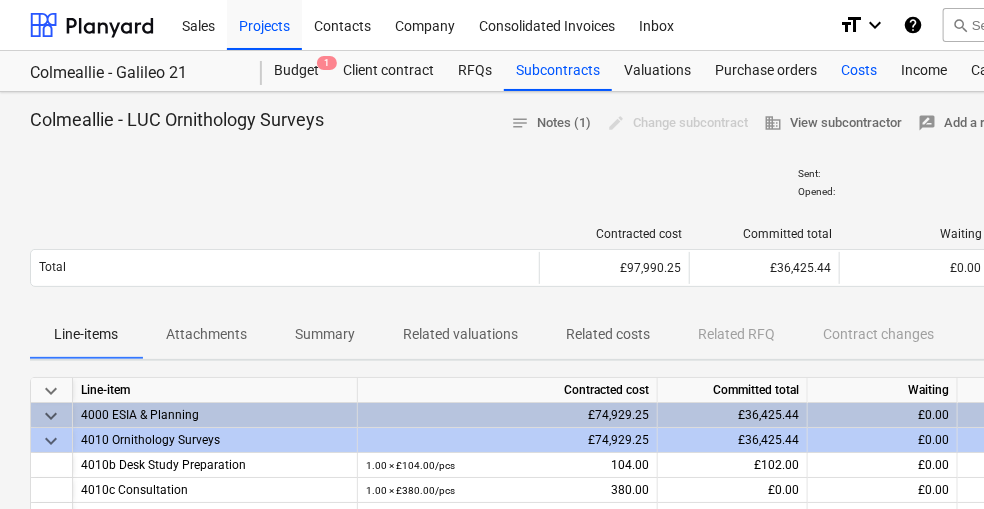 click on "Costs" at bounding box center [859, 71] 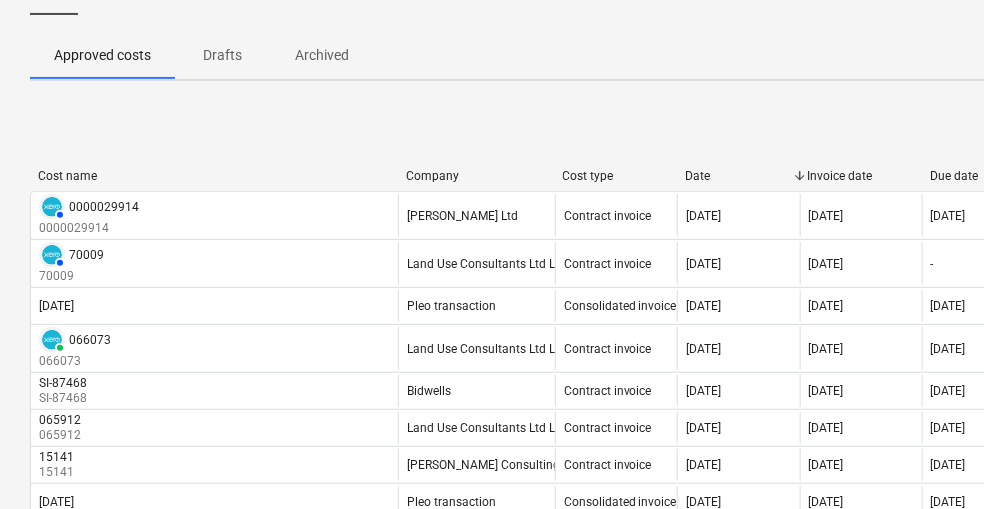 scroll, scrollTop: 132, scrollLeft: 0, axis: vertical 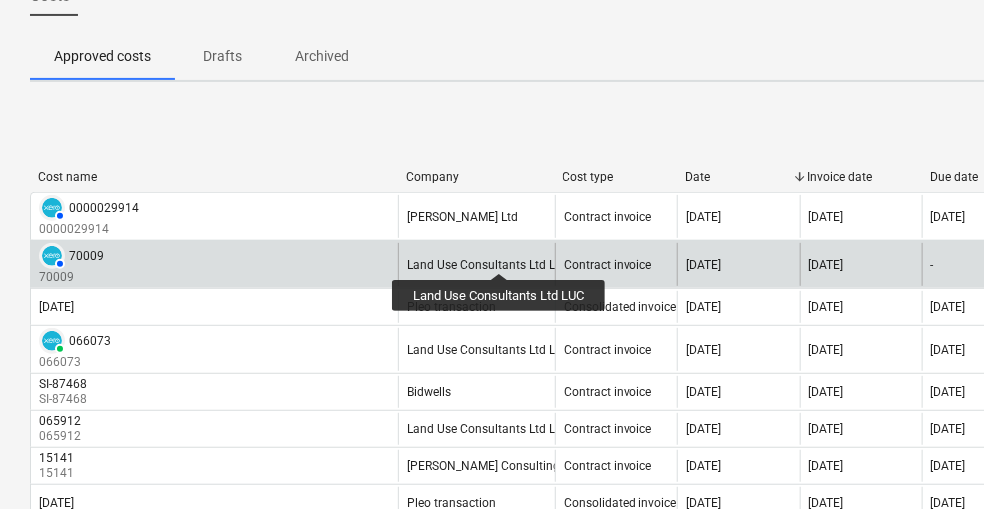 click on "Land Use Consultants Ltd LUC" at bounding box center (489, 265) 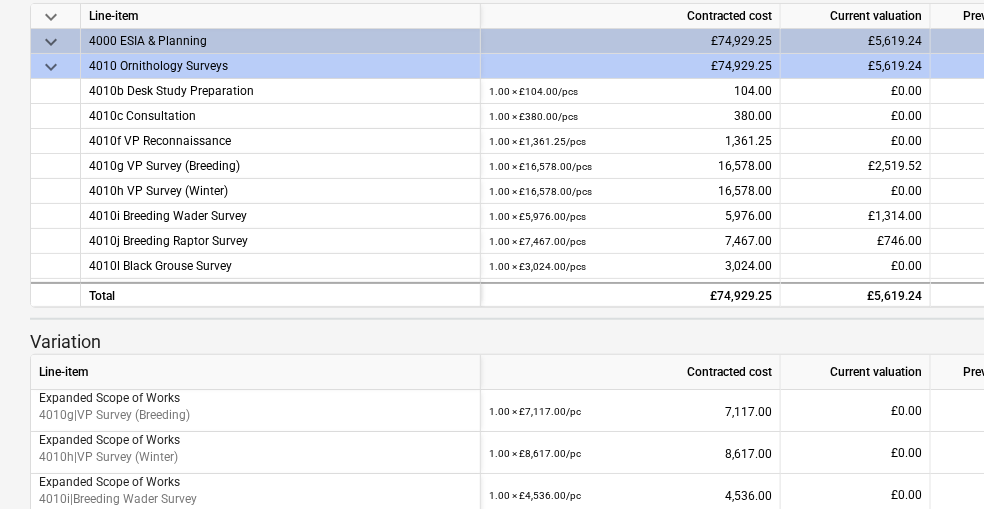 scroll, scrollTop: 322, scrollLeft: 0, axis: vertical 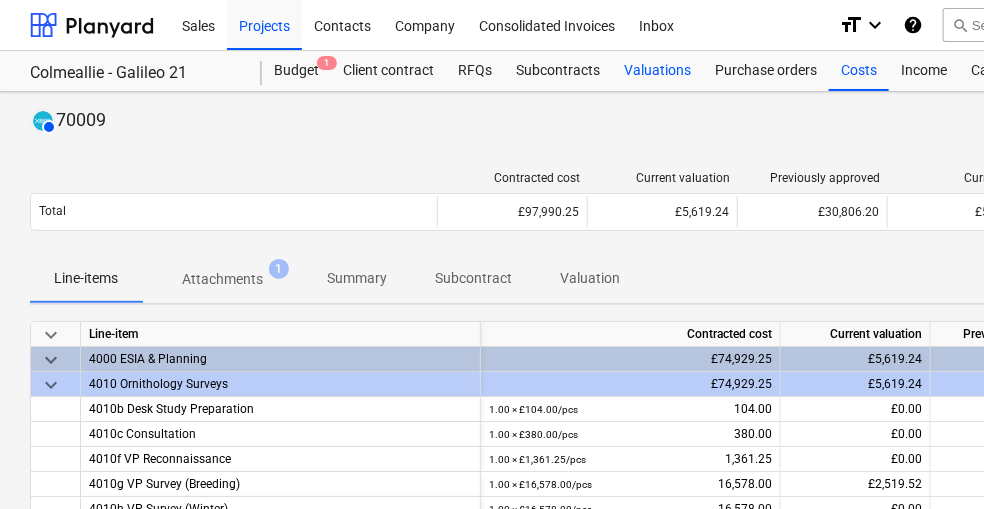 click on "Valuations" at bounding box center (657, 71) 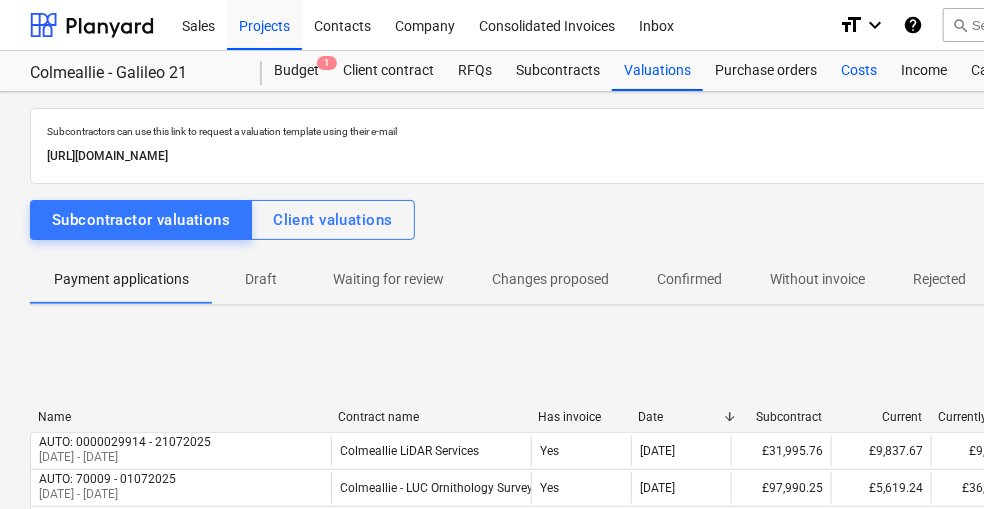 click on "Costs" at bounding box center (859, 71) 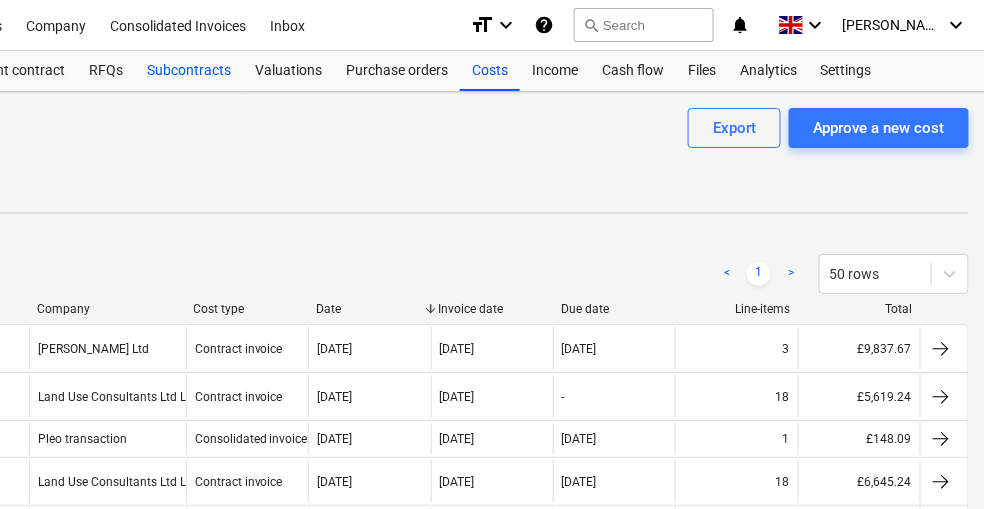 scroll, scrollTop: 0, scrollLeft: 383, axis: horizontal 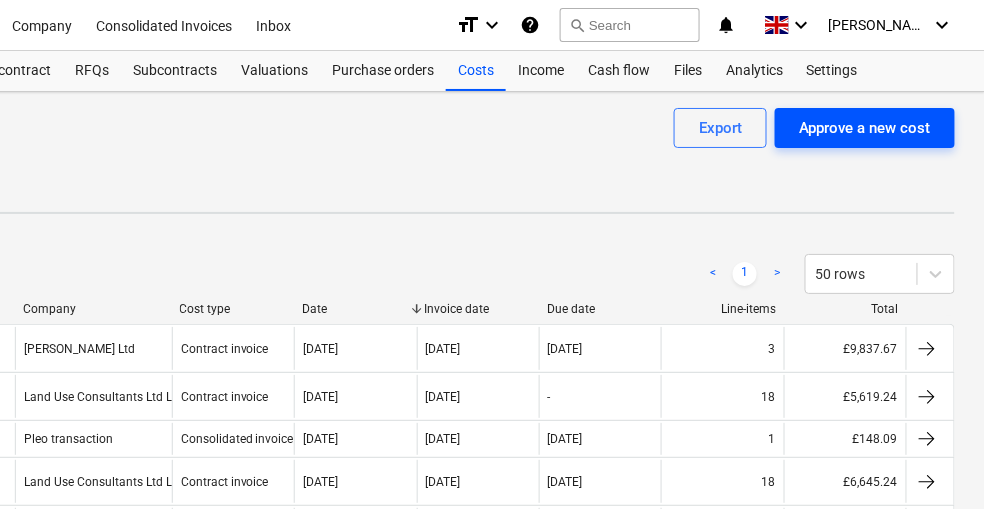 click on "Approve a new cost" at bounding box center (865, 128) 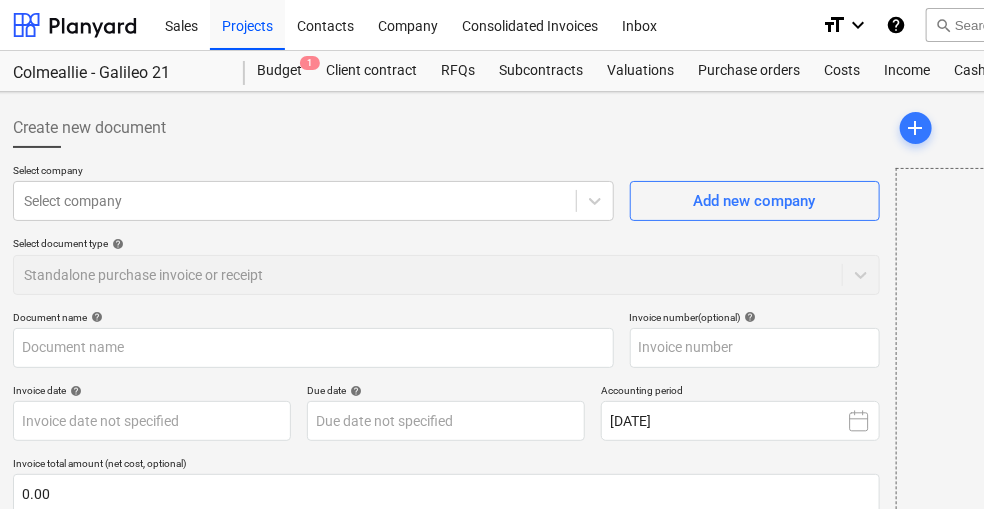 scroll, scrollTop: 0, scrollLeft: 0, axis: both 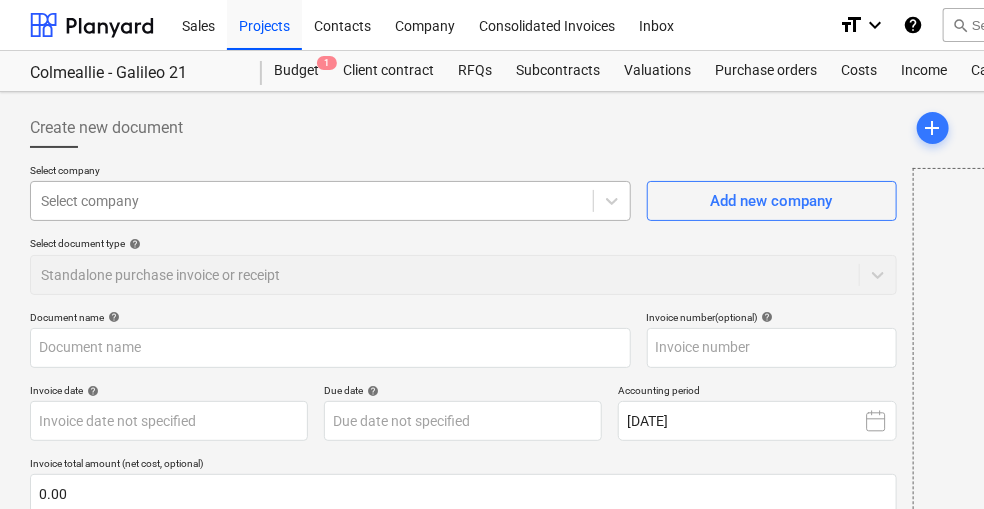click at bounding box center (312, 201) 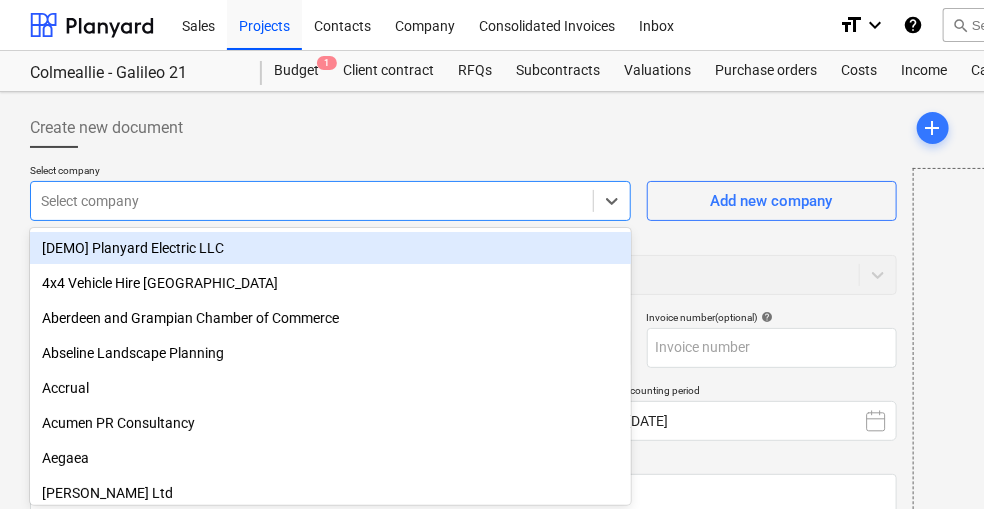 scroll, scrollTop: 31, scrollLeft: 0, axis: vertical 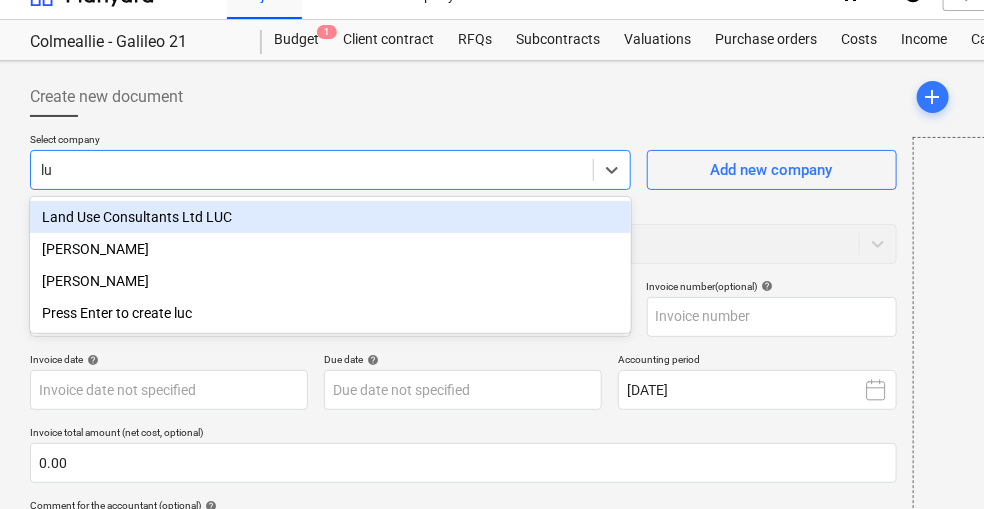 type on "luc" 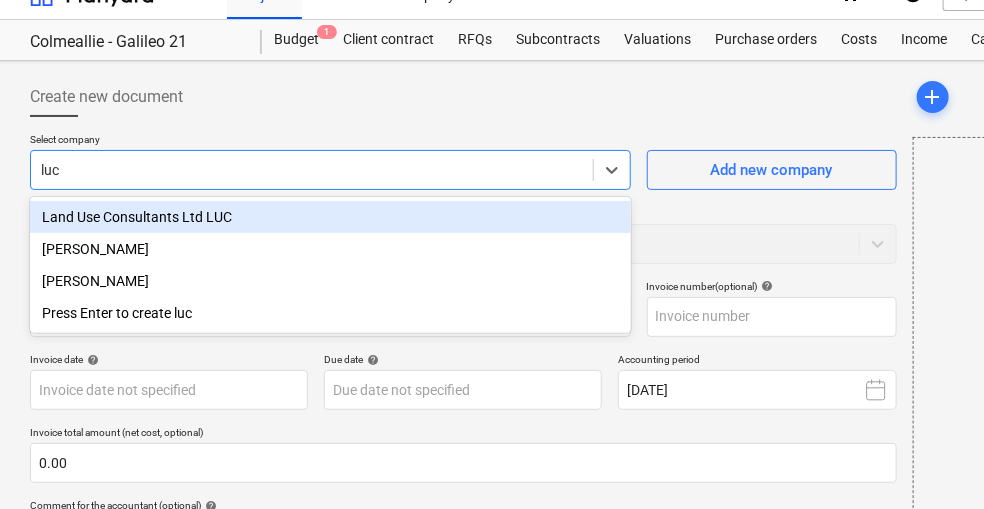 click on "Land Use Consultants Ltd LUC" at bounding box center [330, 217] 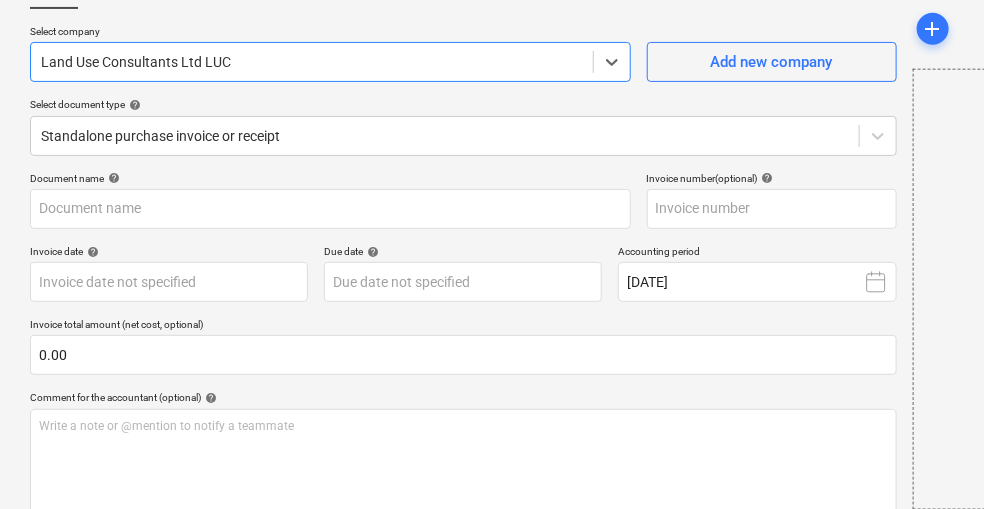 scroll, scrollTop: 138, scrollLeft: 0, axis: vertical 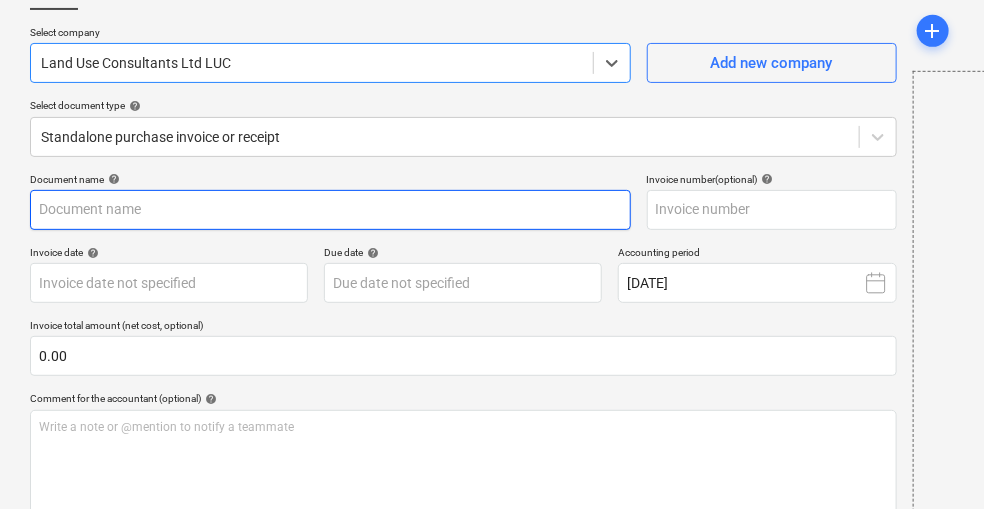 click at bounding box center [330, 210] 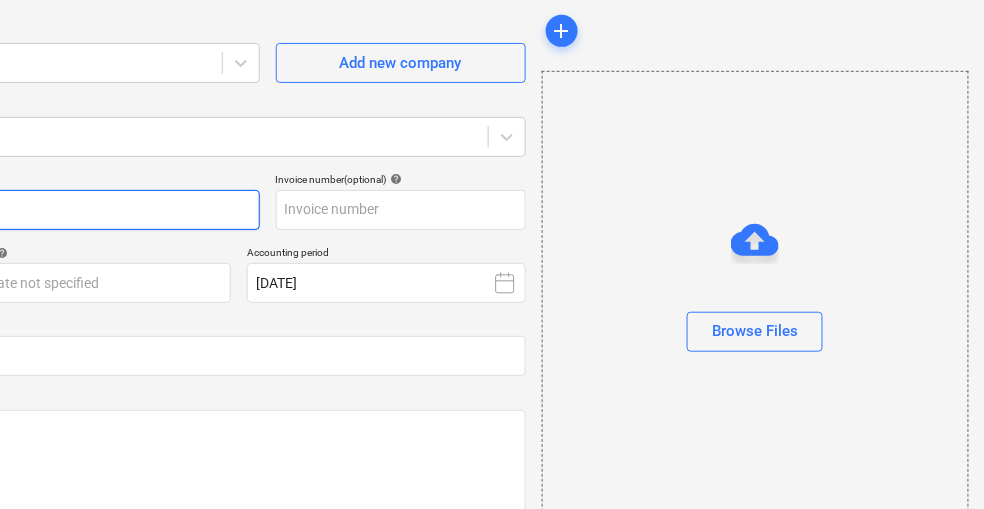 scroll, scrollTop: 138, scrollLeft: 383, axis: both 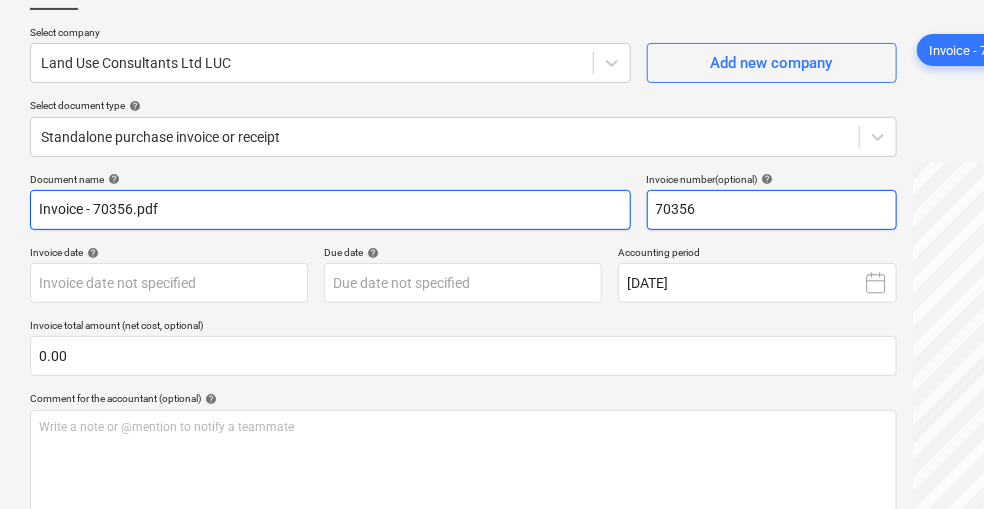 type on "70356" 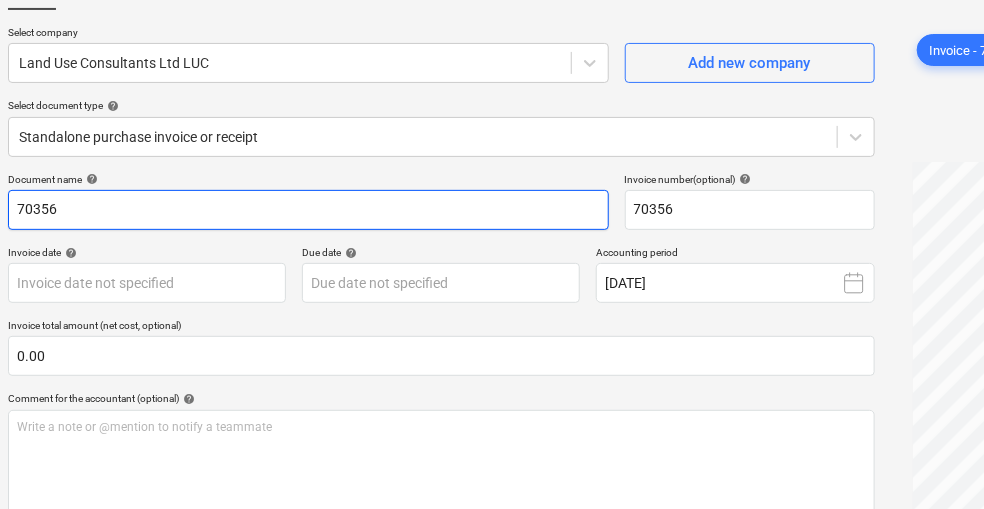 scroll, scrollTop: 138, scrollLeft: 16, axis: both 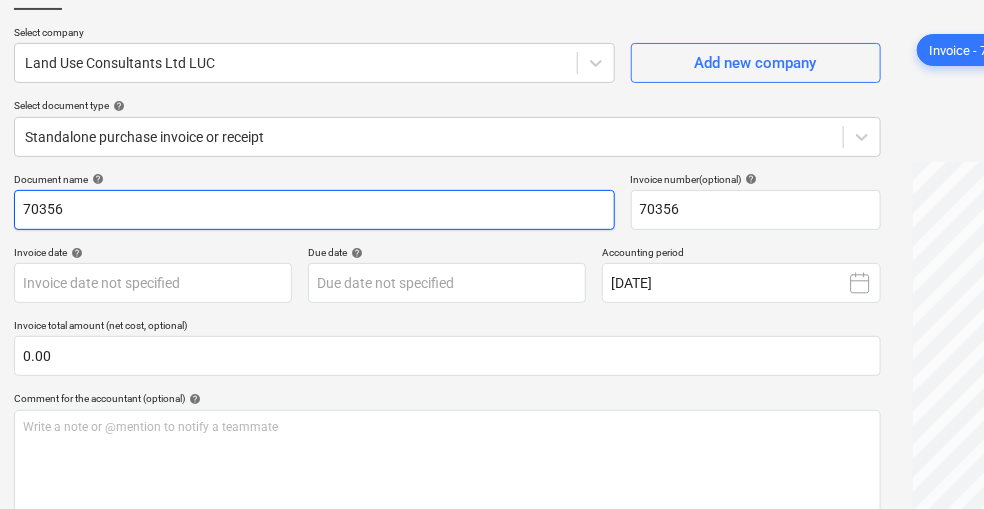 click on "70356" at bounding box center (314, 210) 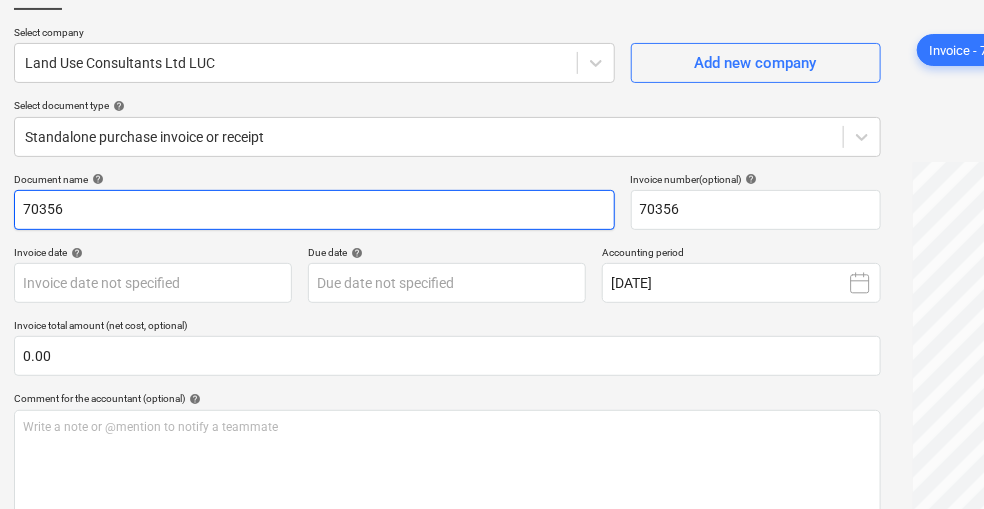 paste on "Project 13139Galileo: Colmellie WF – Ornithology Surveys Subject July Invoice" 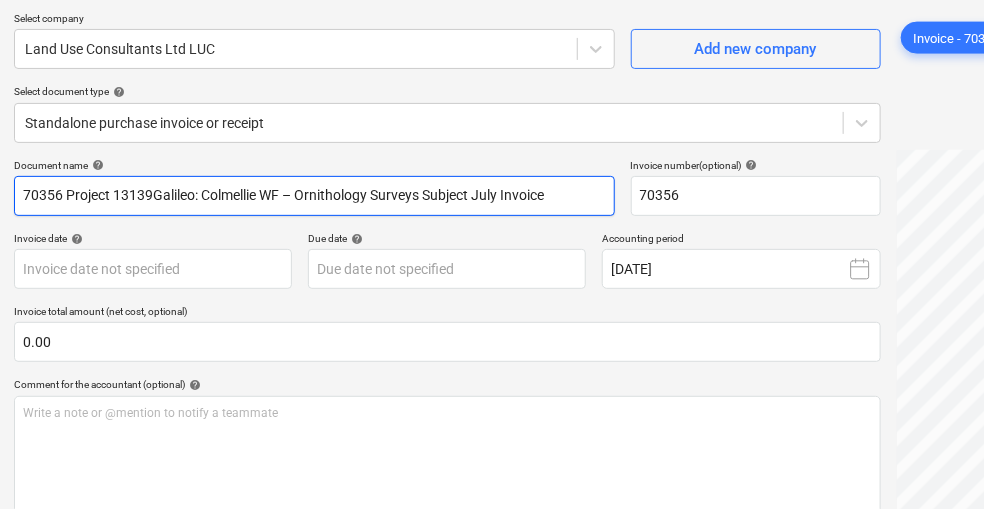 scroll, scrollTop: 153, scrollLeft: 16, axis: both 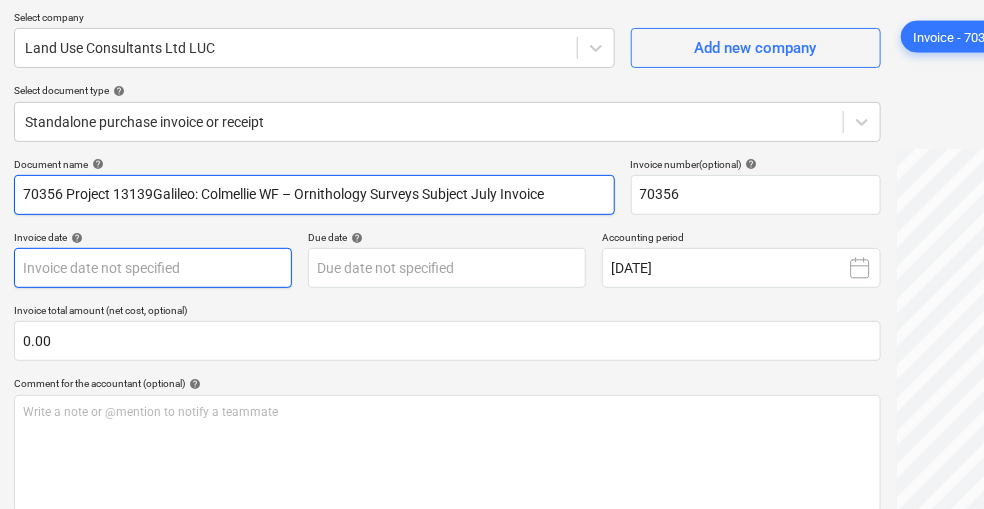 type on "70356 Project 13139Galileo: Colmellie WF – Ornithology Surveys Subject July Invoice" 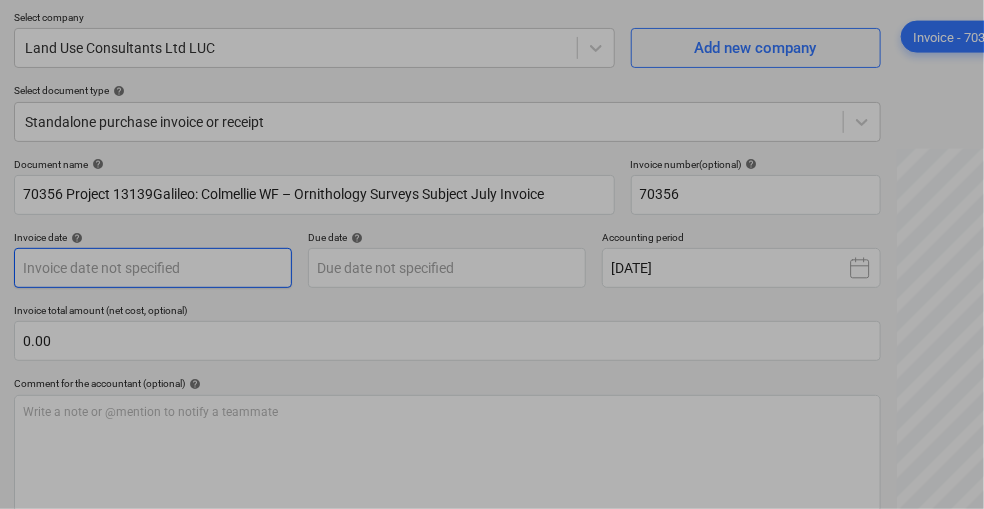 click on "Sales Projects Contacts Company Consolidated Invoices Inbox format_size keyboard_arrow_down help search Search notifications 0 keyboard_arrow_down J. Jack keyboard_arrow_down Colmeallie - Galileo 21 Budget 1 Client contract RFQs Subcontracts Valuations Purchase orders Costs Income Cash flow Files 1 Analytics Settings Create new document Select company Land Use Consultants Ltd LUC   Add new company Select document type help Standalone purchase invoice or receipt Document name help 70356 Project 13139Galileo: Colmellie WF – Ornithology Surveys Subject July Invoice Invoice number  (optional) help 70356 Invoice date help Press the down arrow key to interact with the calendar and
select a date. Press the question mark key to get the keyboard shortcuts for changing dates. Due date help Press the down arrow key to interact with the calendar and
select a date. Press the question mark key to get the keyboard shortcuts for changing dates. Accounting period [DATE] Invoice total amount (net cost, optional)" at bounding box center (476, 101) 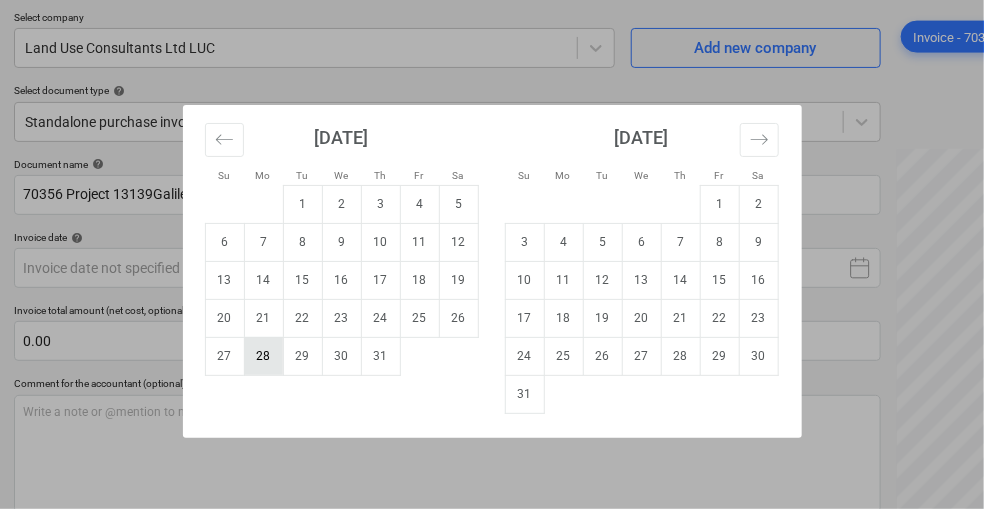 click on "28" at bounding box center [263, 356] 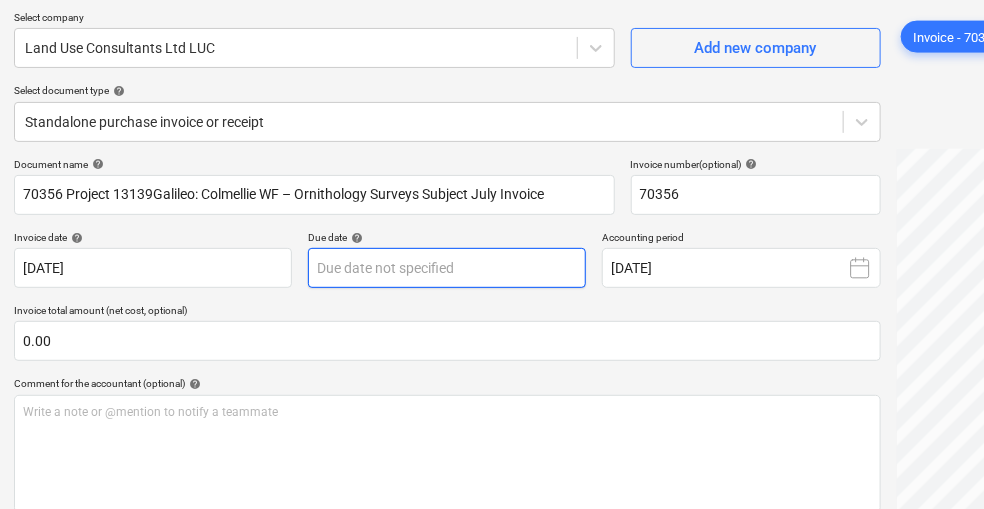 click on "Sales Projects Contacts Company Consolidated Invoices Inbox format_size keyboard_arrow_down help search Search notifications 0 keyboard_arrow_down J. Jack keyboard_arrow_down Colmeallie - Galileo 21 Budget 1 Client contract RFQs Subcontracts Valuations Purchase orders Costs Income Cash flow Files 1 Analytics Settings Create new document Select company Land Use Consultants Ltd LUC   Add new company Select document type help Standalone purchase invoice or receipt Document name help 70356 Project 13139Galileo: Colmellie WF – Ornithology Surveys Subject July Invoice Invoice number  (optional) help 70356 Invoice date help [DATE] [DATE] Press the down arrow key to interact with the calendar and
select a date. Press the question mark key to get the keyboard shortcuts for changing dates. Due date help Press the down arrow key to interact with the calendar and
select a date. Press the question mark key to get the keyboard shortcuts for changing dates. Accounting period [DATE] 0.00 help ﻿ 1  <" at bounding box center [476, 101] 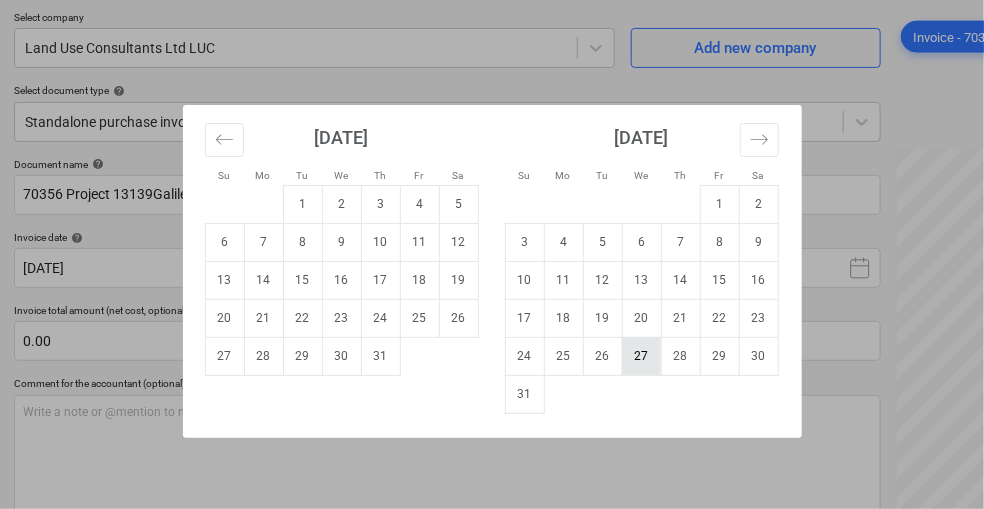 click on "27" at bounding box center [641, 356] 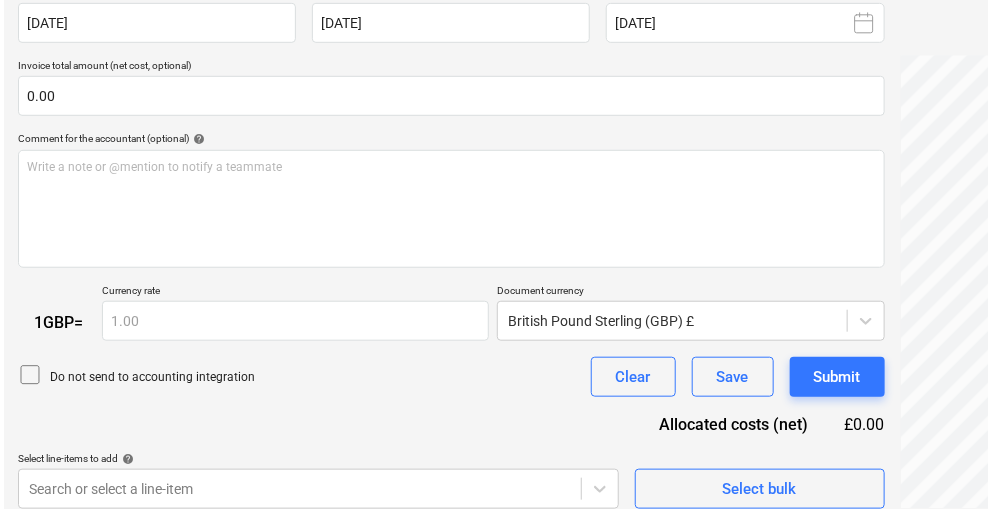 scroll, scrollTop: 412, scrollLeft: 16, axis: both 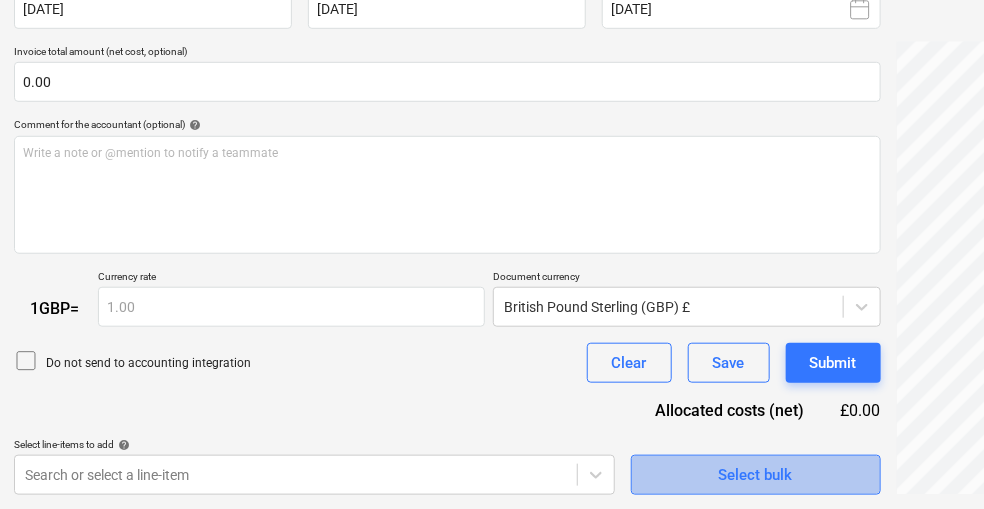 click on "Select bulk" at bounding box center (756, 475) 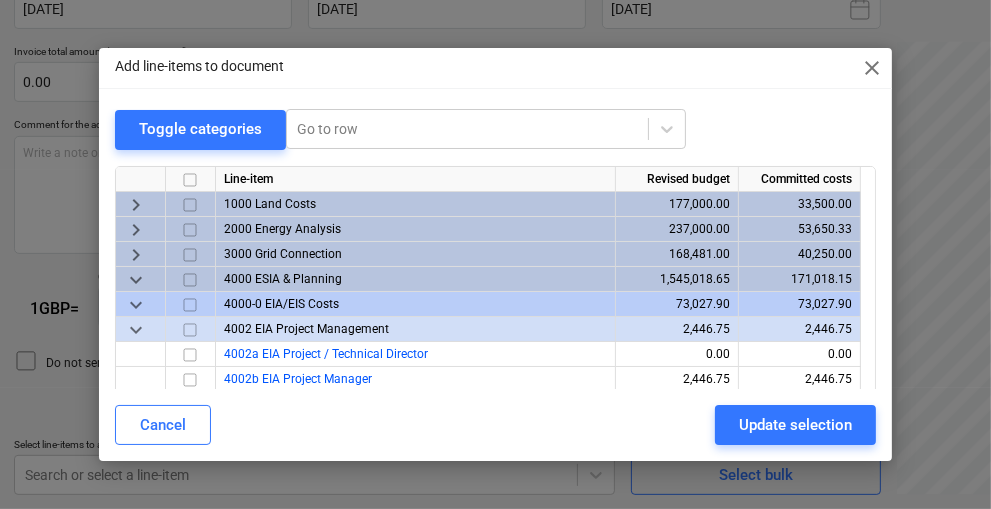 click on "keyboard_arrow_down" at bounding box center (136, 304) 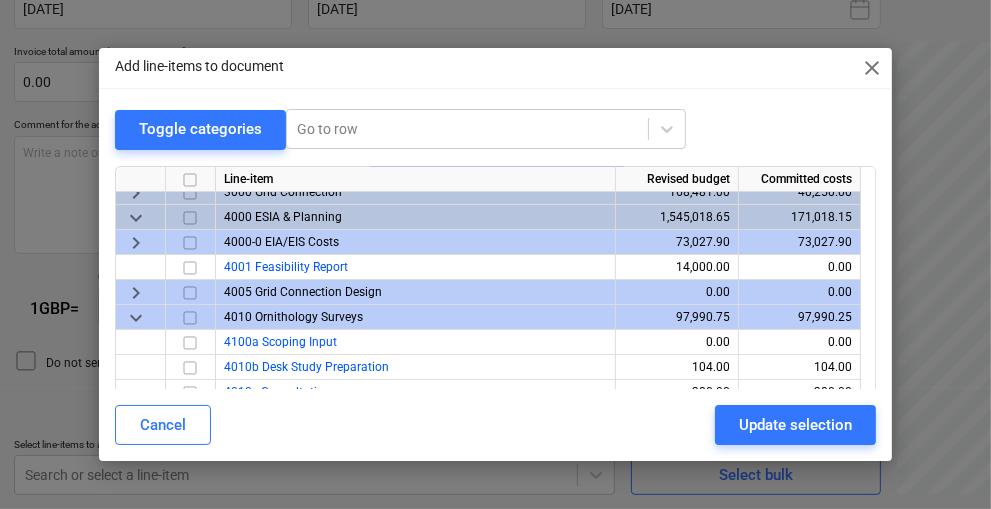 scroll, scrollTop: 63, scrollLeft: 0, axis: vertical 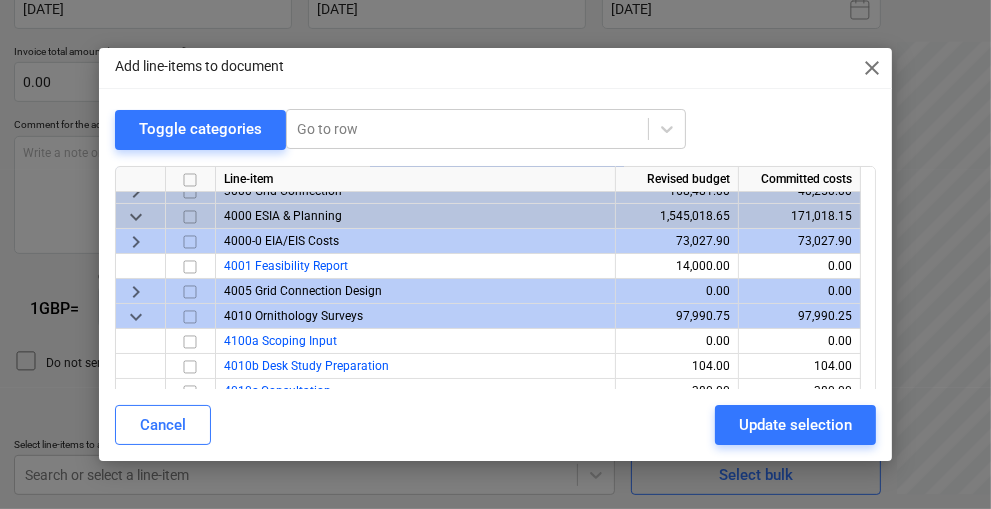 click on "keyboard_arrow_down" at bounding box center (136, 316) 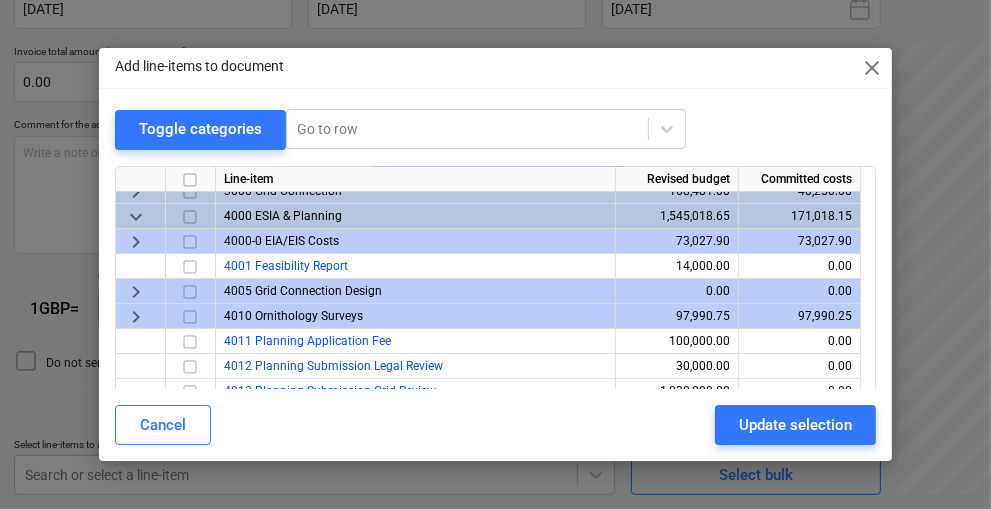 click on "keyboard_arrow_right" at bounding box center (136, 316) 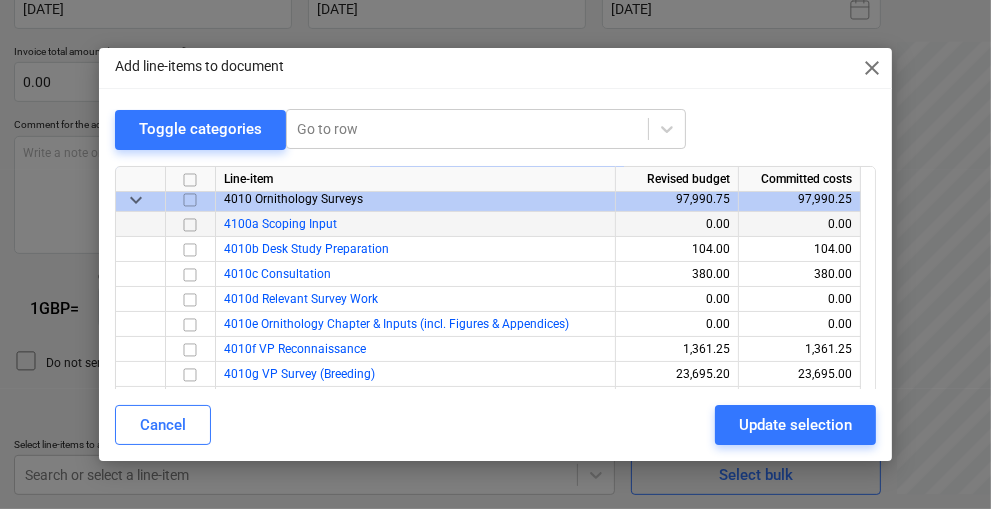 scroll, scrollTop: 180, scrollLeft: 0, axis: vertical 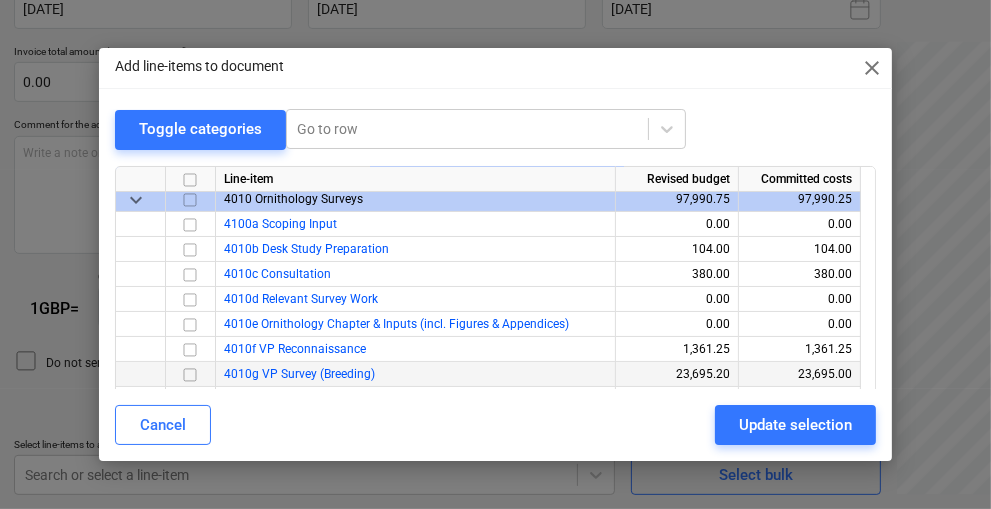 click at bounding box center [190, 374] 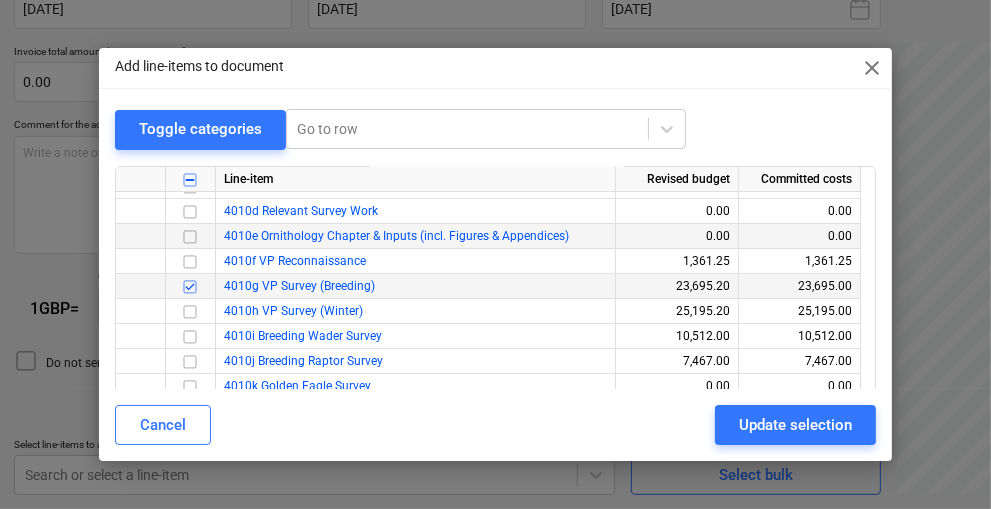 scroll, scrollTop: 271, scrollLeft: 0, axis: vertical 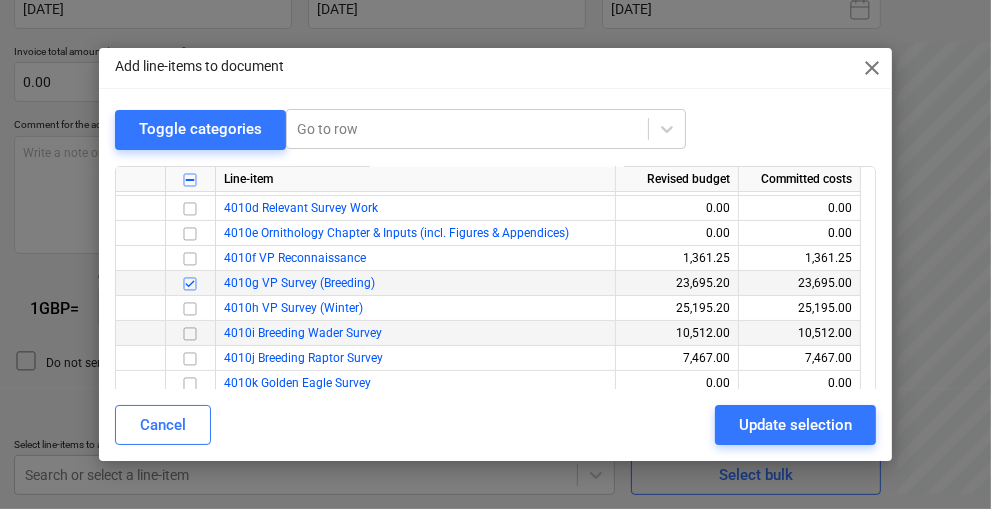 click at bounding box center [190, 333] 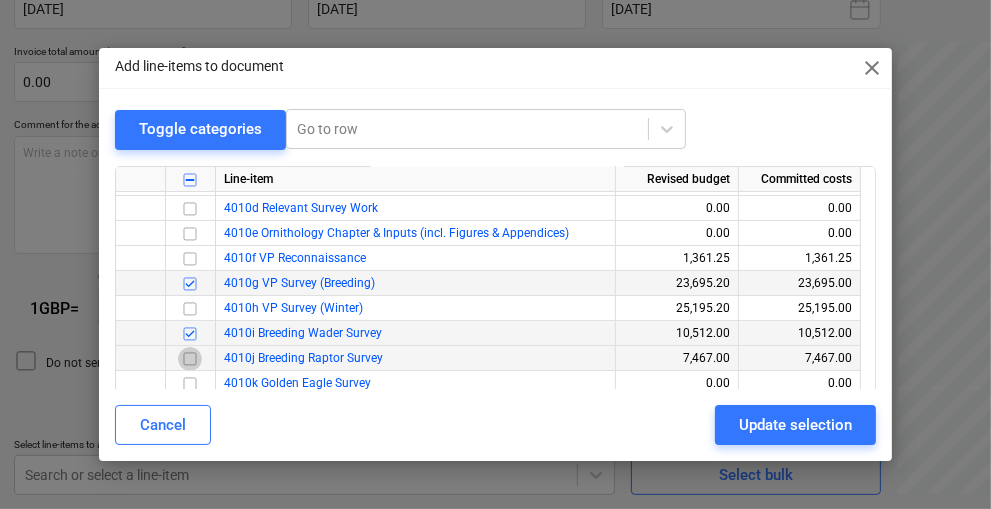 click at bounding box center [190, 358] 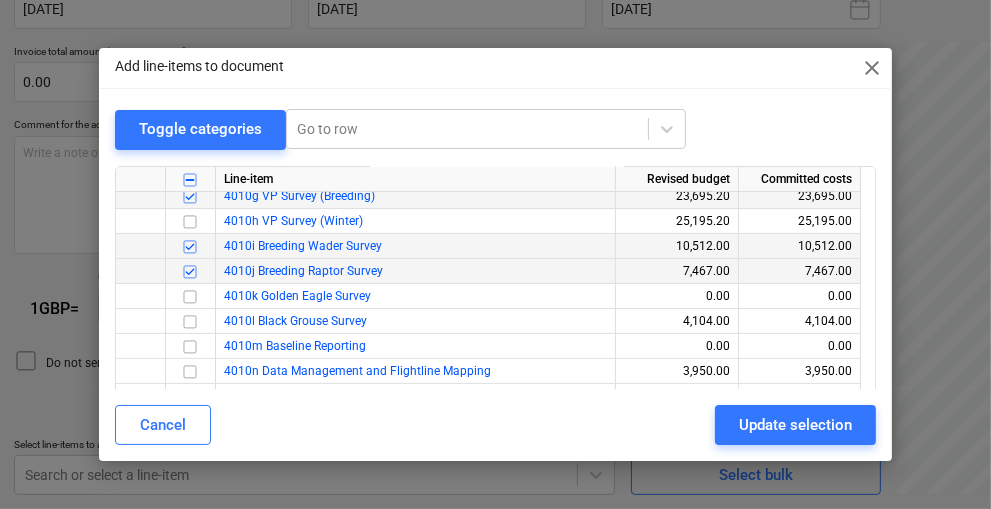 scroll, scrollTop: 366, scrollLeft: 0, axis: vertical 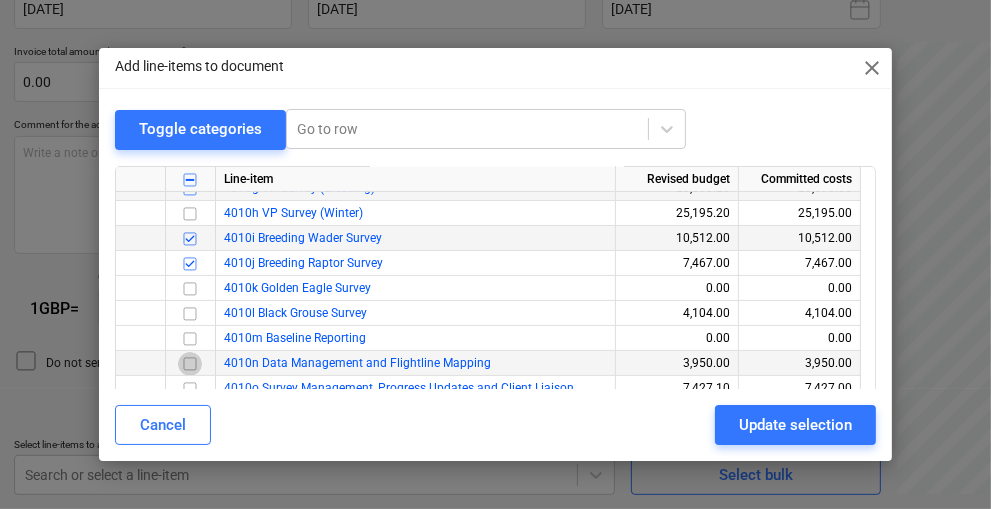 click at bounding box center (190, 363) 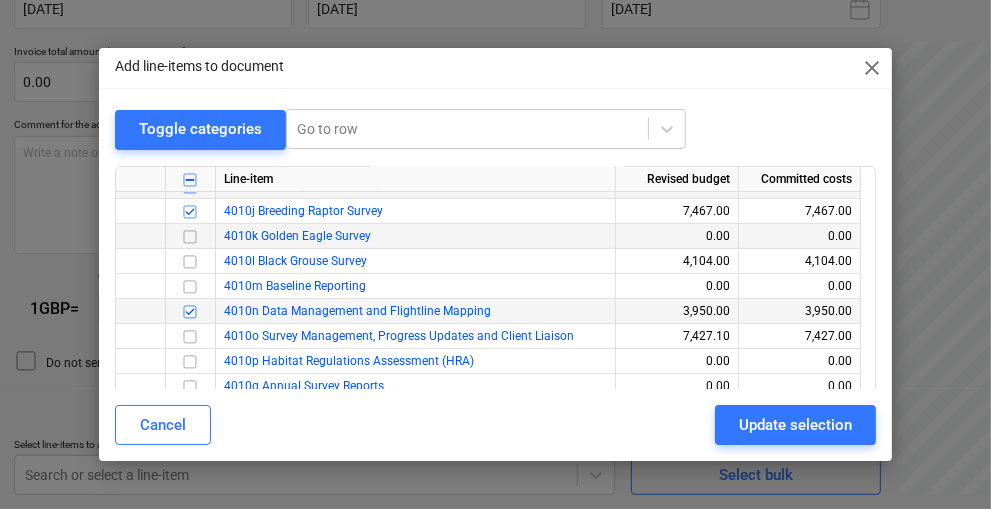 scroll, scrollTop: 419, scrollLeft: 0, axis: vertical 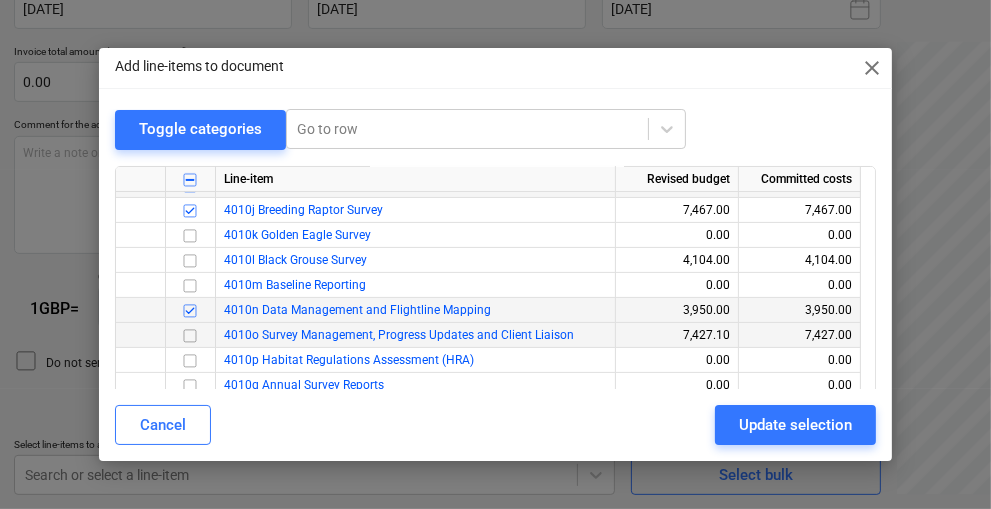 click at bounding box center [190, 335] 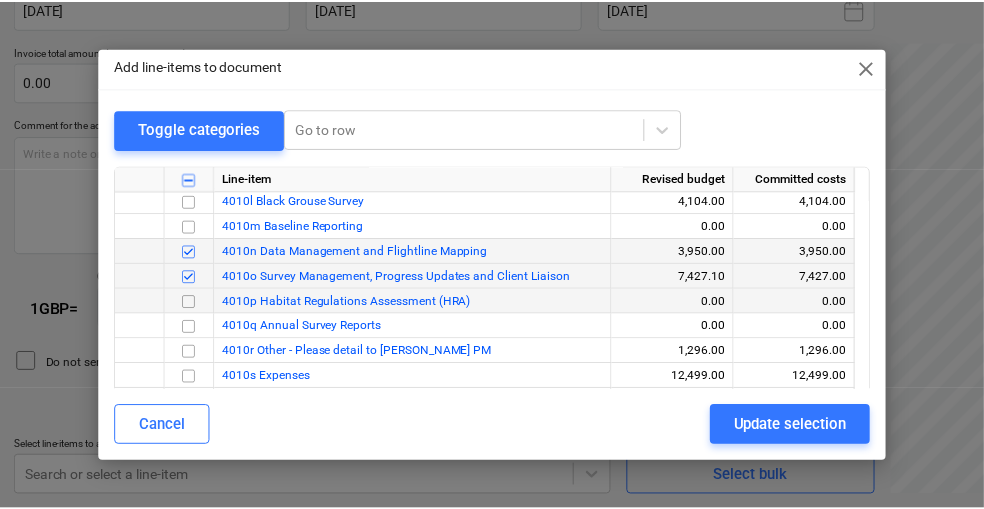 scroll, scrollTop: 502, scrollLeft: 0, axis: vertical 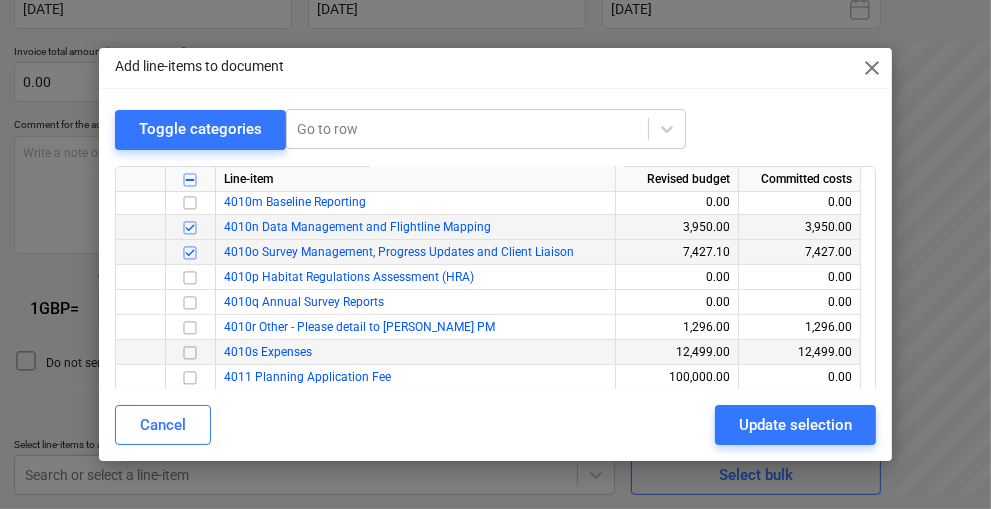 click at bounding box center (190, 352) 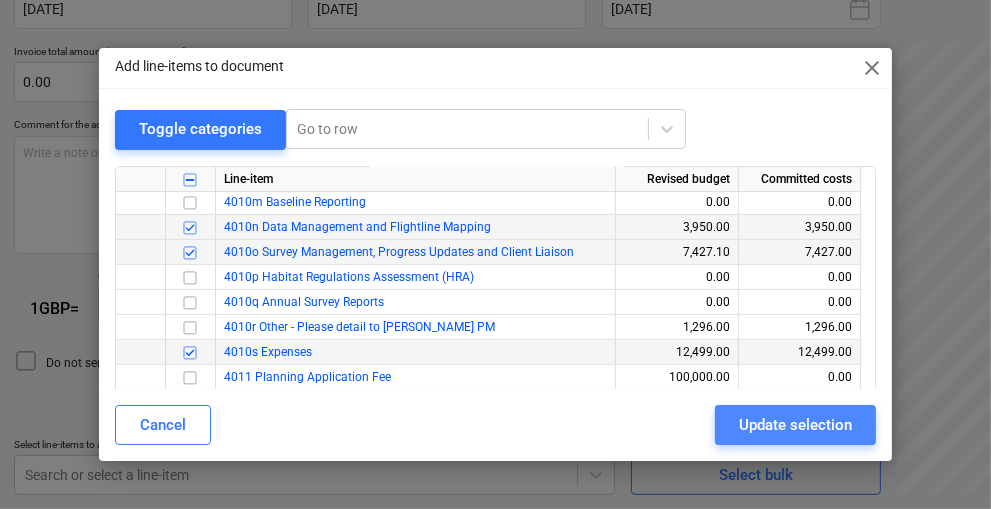 click on "Update selection" at bounding box center (795, 425) 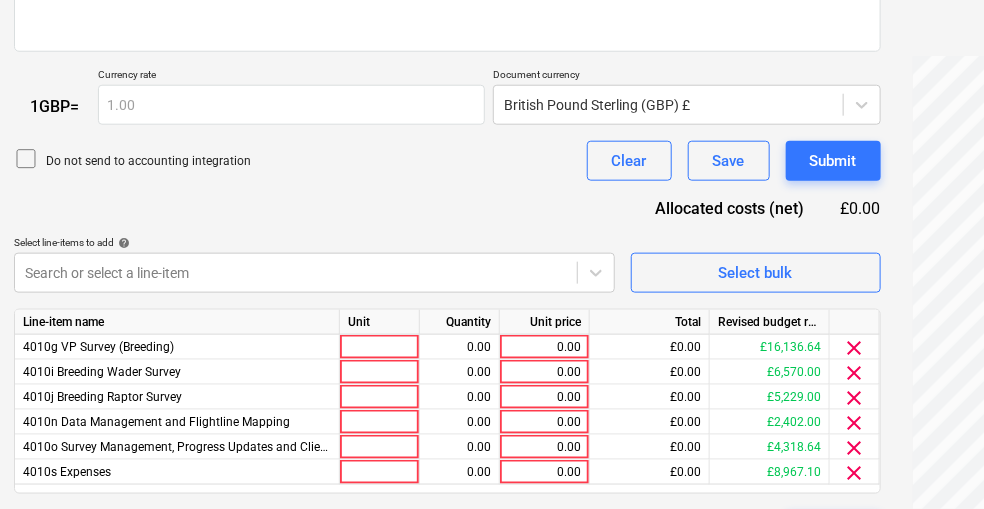 scroll, scrollTop: 630, scrollLeft: 16, axis: both 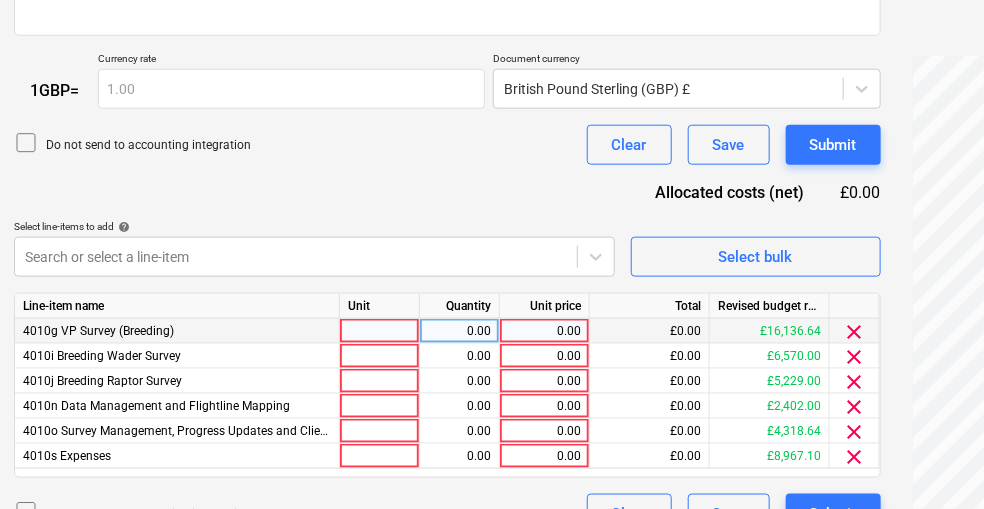 click on "0.00" at bounding box center (544, 331) 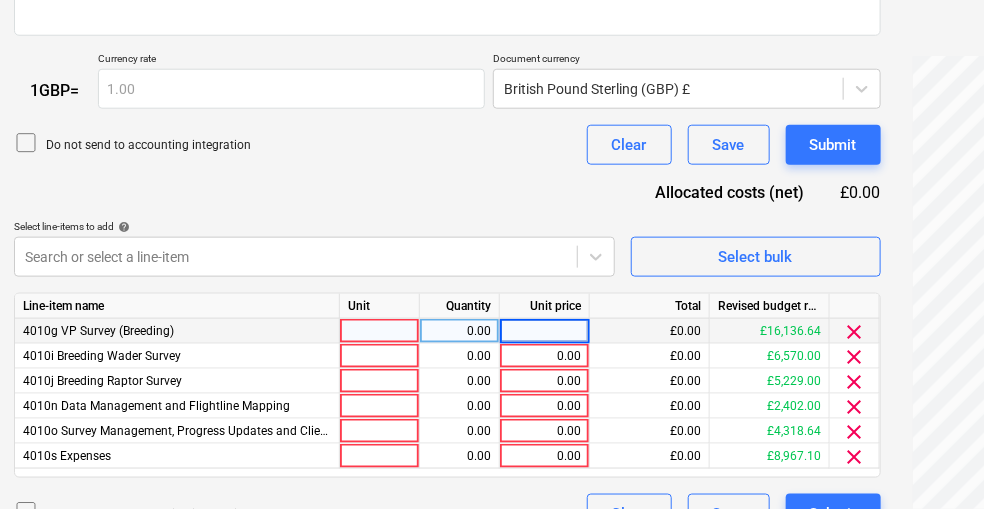 click at bounding box center [380, 331] 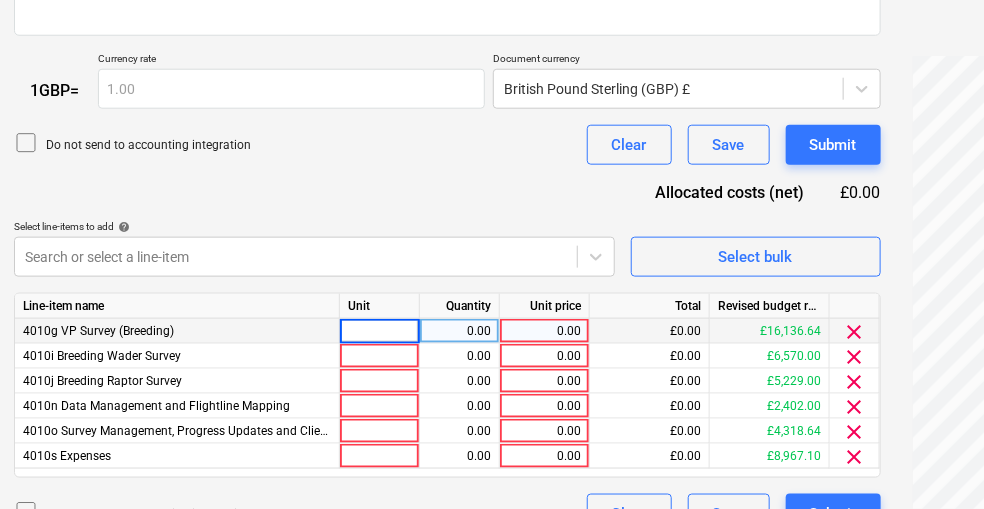 click on "0.00" at bounding box center [544, 331] 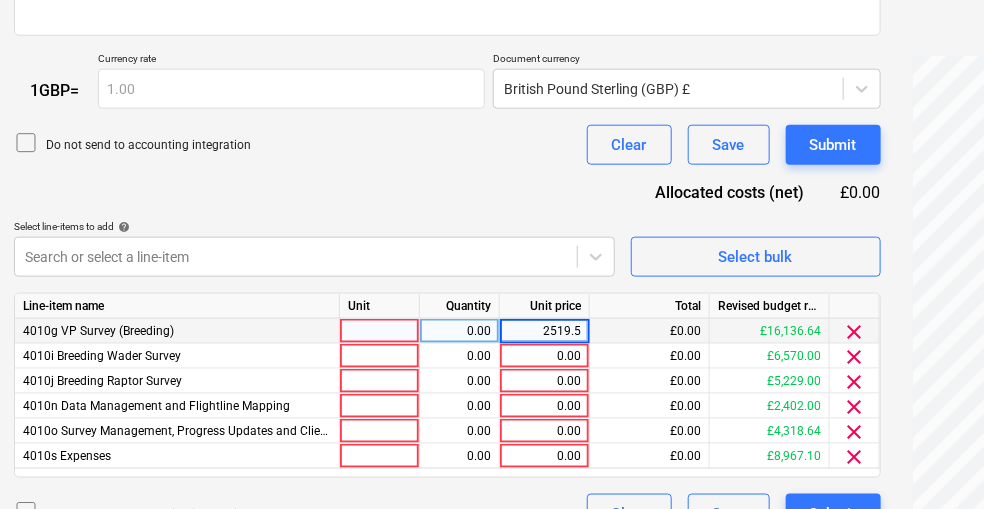 type on "2519.52" 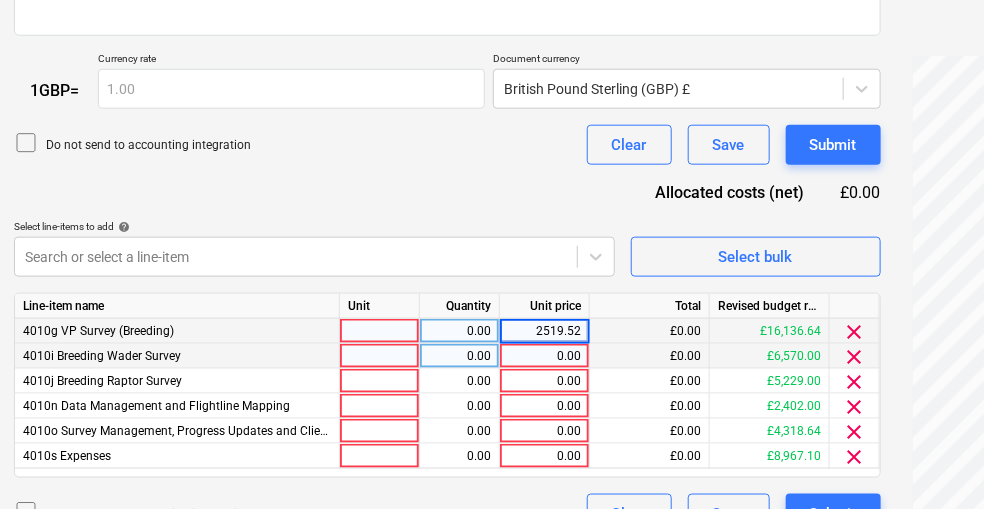 click on "0.00" at bounding box center [544, 356] 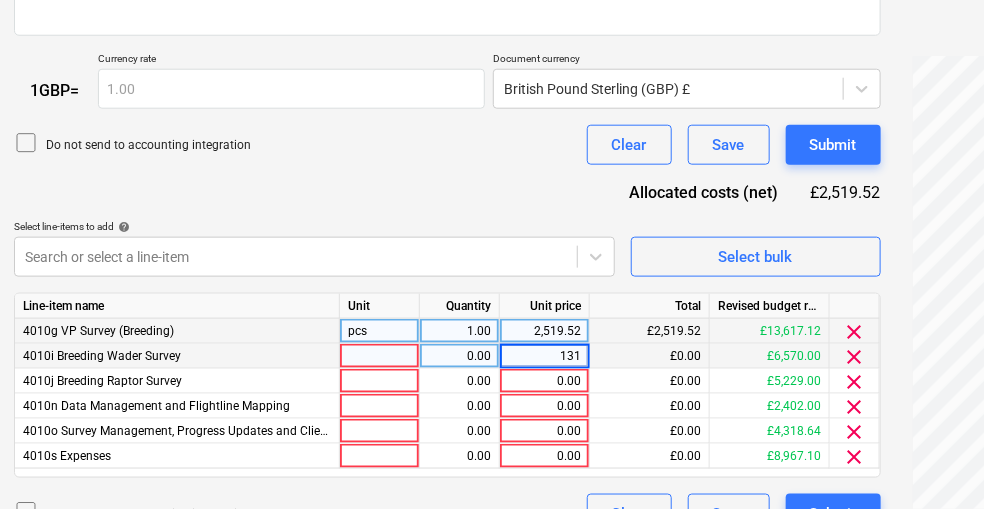 type on "1314" 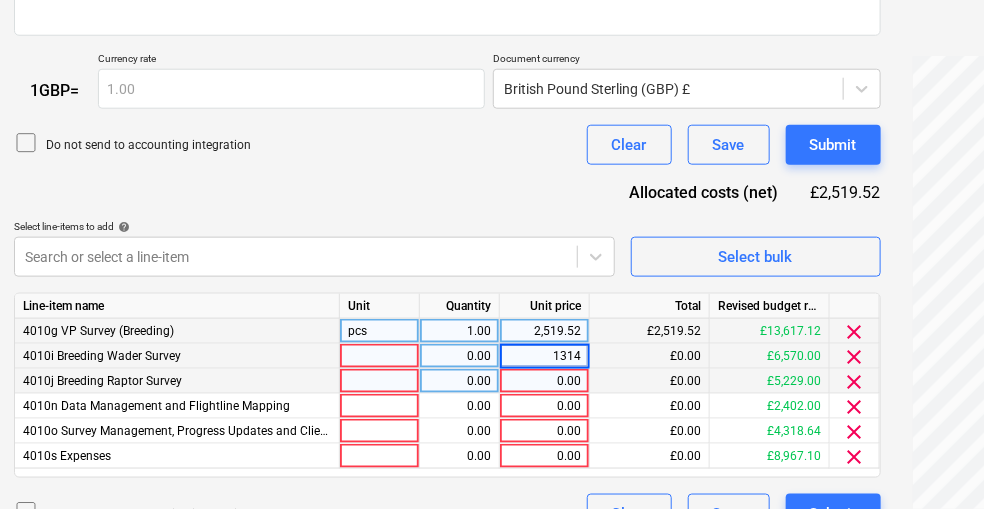 click on "0.00" at bounding box center (544, 381) 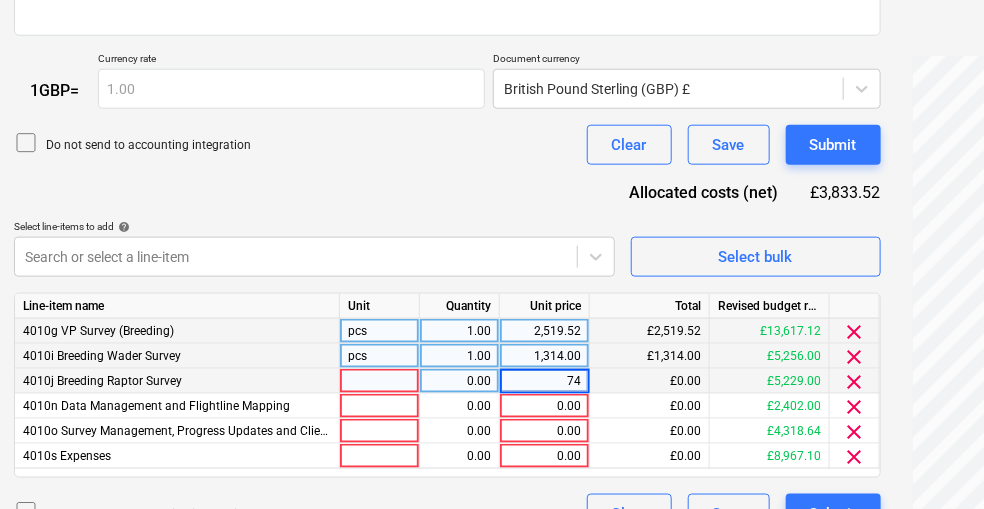 type on "746" 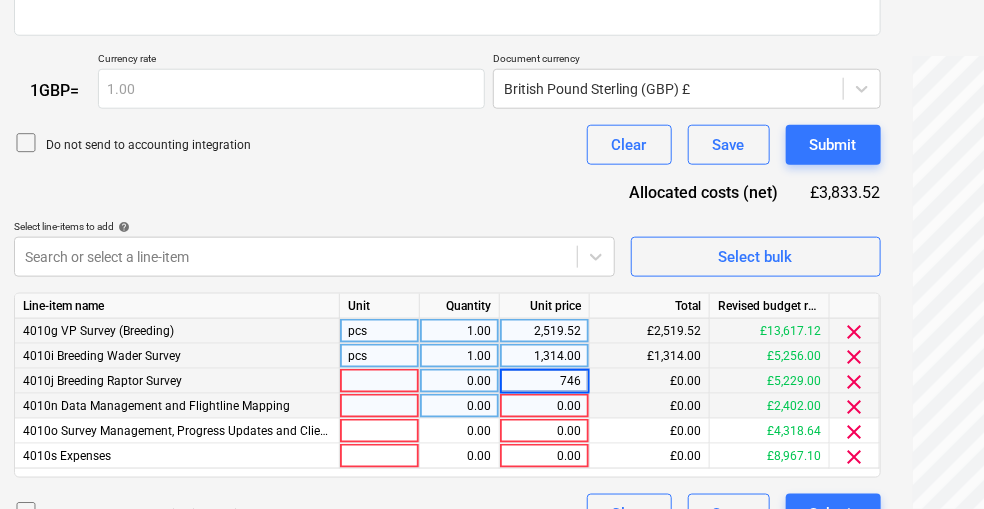 click on "0.00" at bounding box center [544, 406] 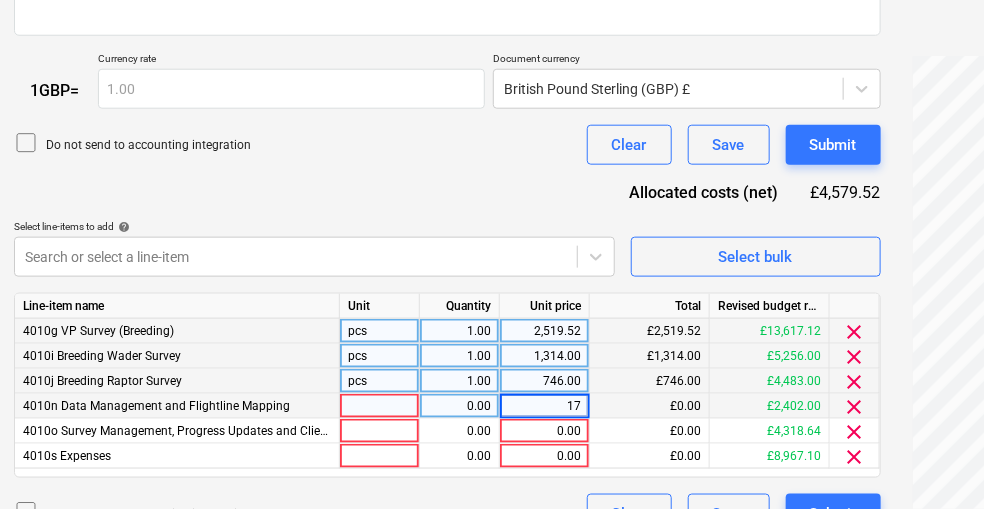 type on "172" 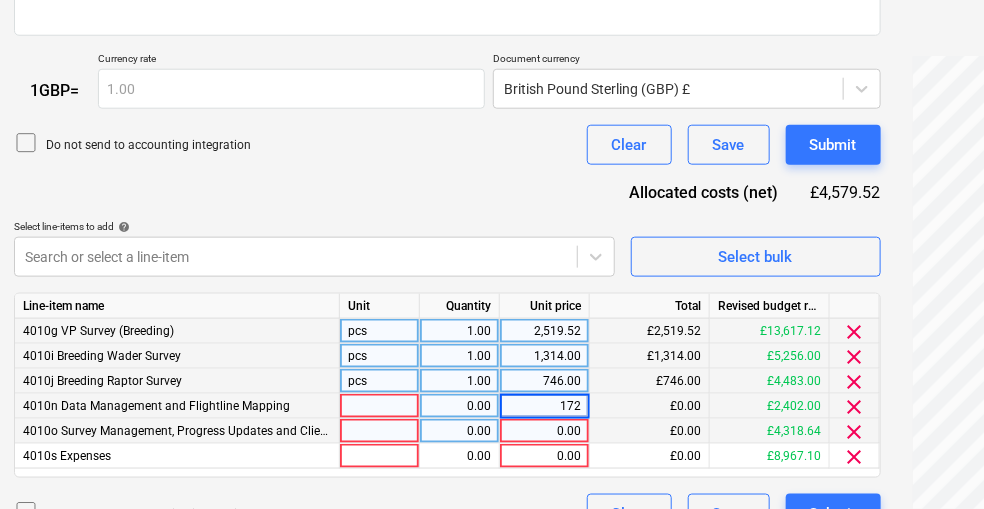 click on "0.00" at bounding box center (544, 431) 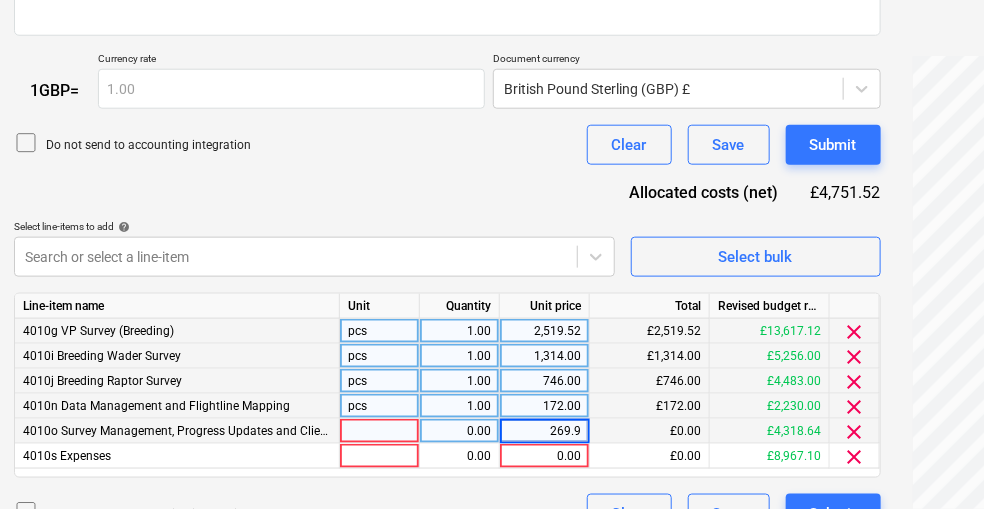 type on "269.91" 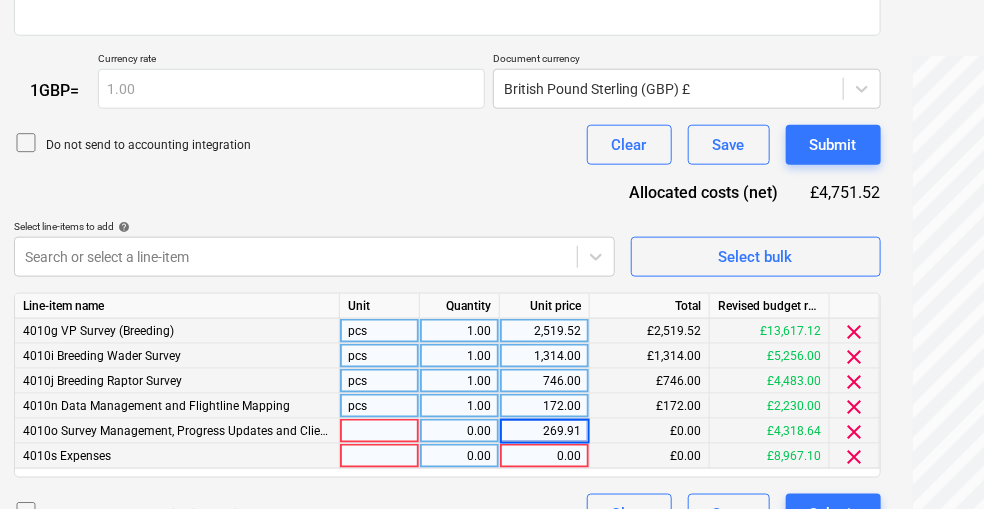 click on "0.00" at bounding box center [544, 456] 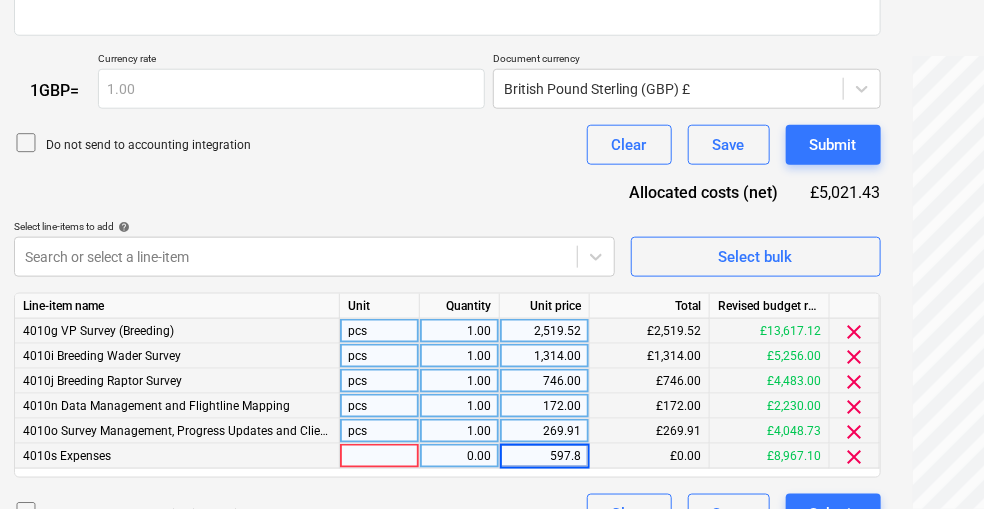 type on "597.81" 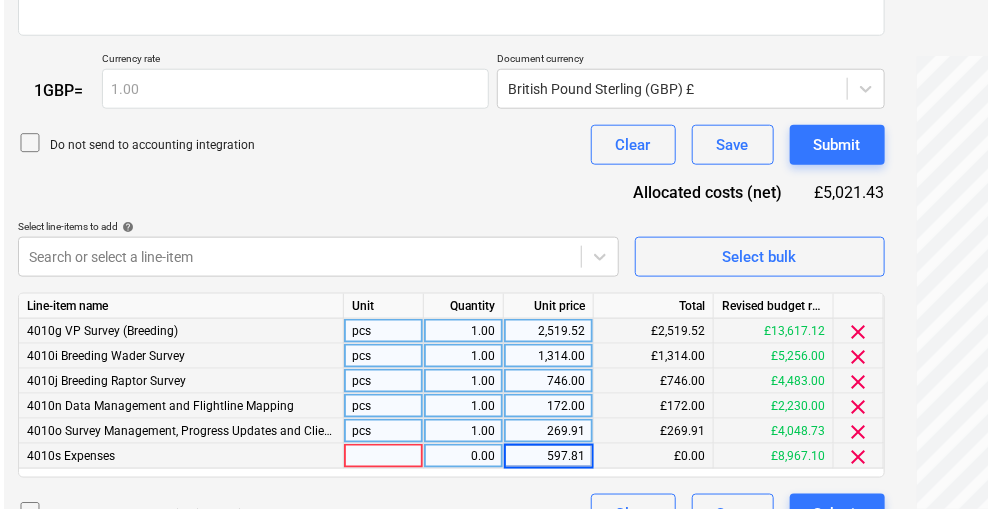 scroll, scrollTop: 669, scrollLeft: 16, axis: both 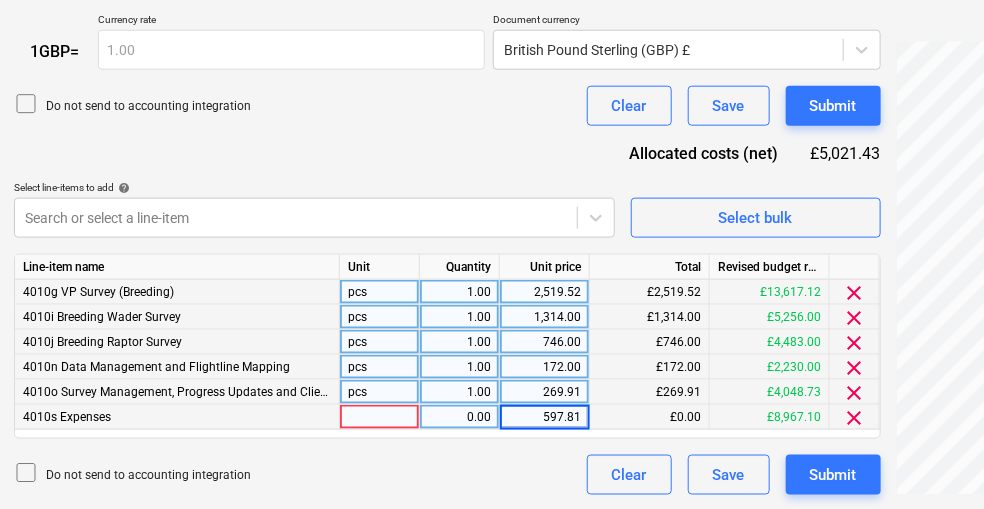 click on "Document name help 70356 Project 13139Galileo: Colmellie WF – Ornithology Surveys Subject July Invoice Invoice number  (optional) help 70356 Invoice date help [DATE] [DATE] Press the down arrow key to interact with the calendar and
select a date. Press the question mark key to get the keyboard shortcuts for changing dates. Due date help [DATE] [DATE] Press the down arrow key to interact with the calendar and
select a date. Press the question mark key to get the keyboard shortcuts for changing dates. Accounting period [DATE] Invoice total amount (net cost, optional) 0.00 Comment for the accountant (optional) help Write a note or @mention to notify a teammate ﻿ 1  GBP  = Currency rate 1.00 Document currency British Pound Sterling (GBP) £ Do not send to accounting integration Clear Save Submit Allocated costs (net) £5,021.43 Select line-items to add help Search or select a line-item Select bulk Line-item name Unit Quantity Unit price Total Revised budget remaining pcs 1.00 2,519.52" at bounding box center (447, 69) 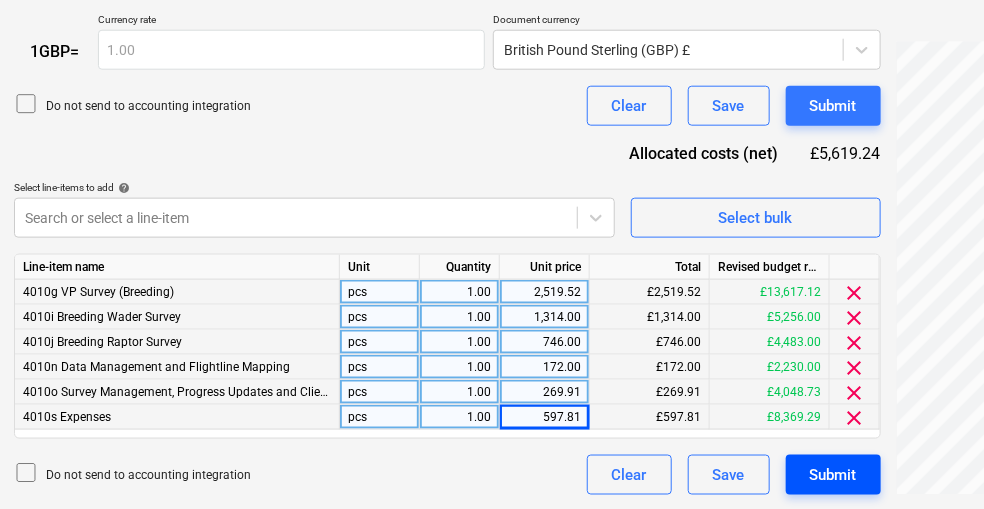 click on "Submit" at bounding box center (833, 475) 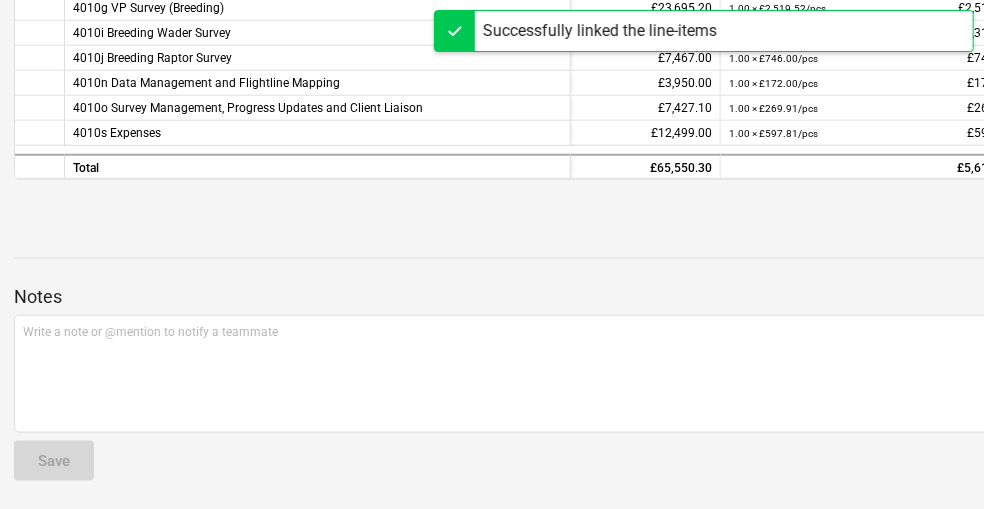 scroll, scrollTop: 0, scrollLeft: 16, axis: horizontal 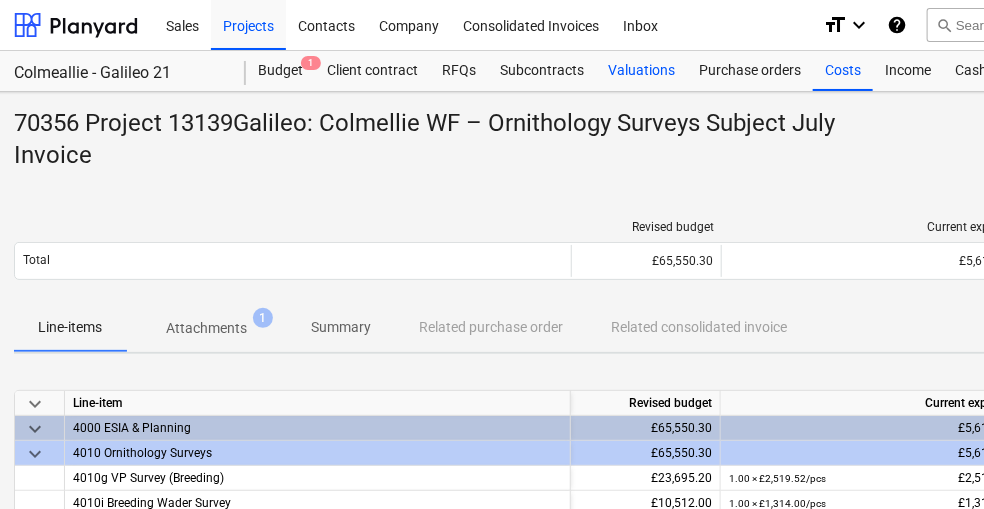 click on "Valuations" at bounding box center (641, 71) 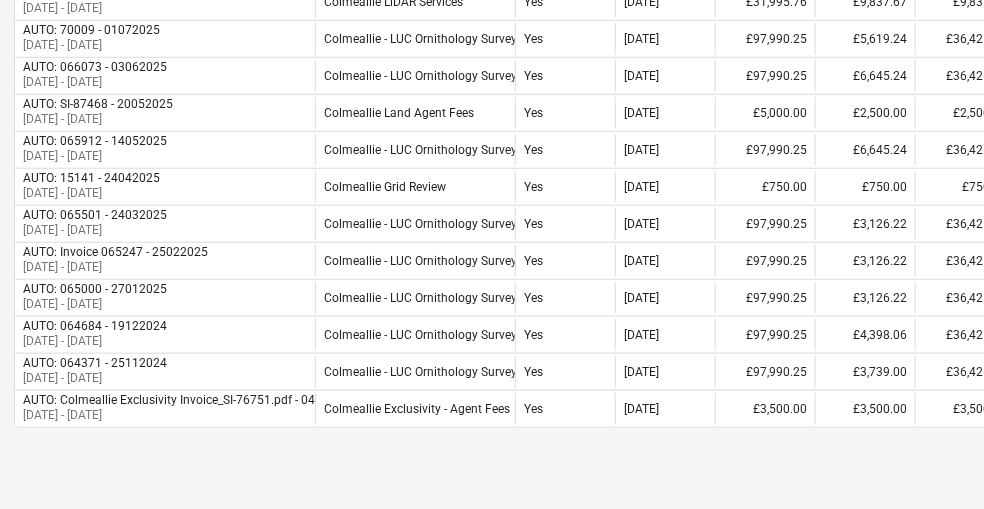 scroll, scrollTop: 450, scrollLeft: 16, axis: both 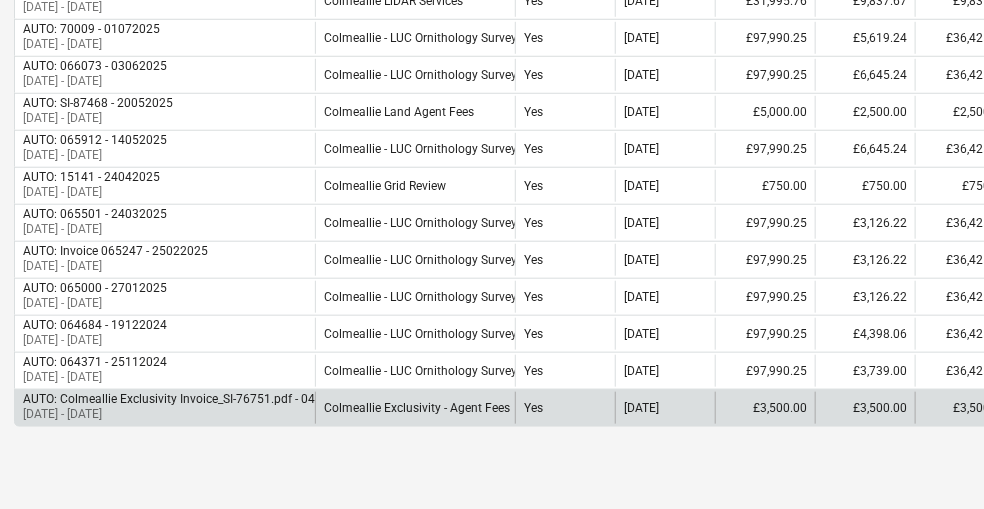 click on "Colmeallie Exclusivity - Agent Fees" at bounding box center [415, 408] 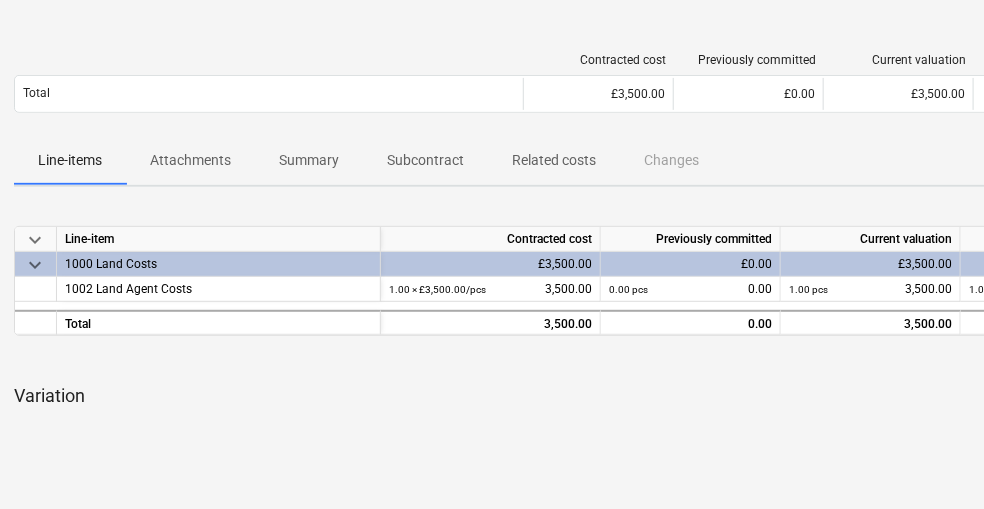 scroll, scrollTop: 190, scrollLeft: 16, axis: both 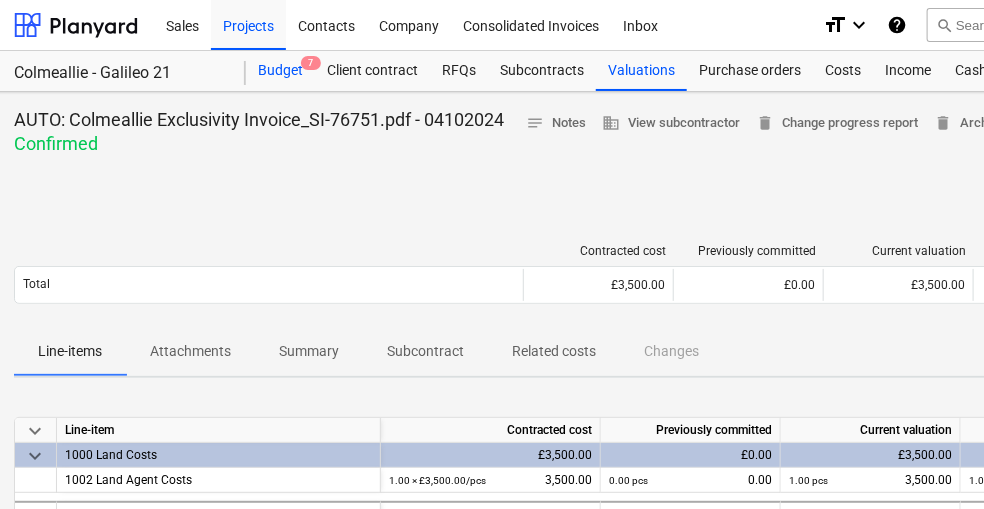 click on "Budget 7" at bounding box center (280, 71) 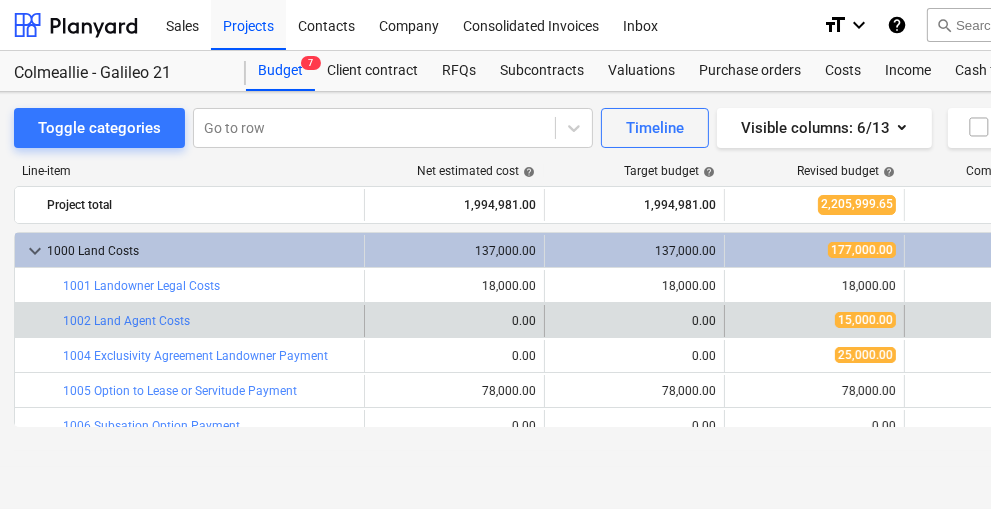 click on "bar_chart 1002 Land Agent Costs" at bounding box center (209, 321) 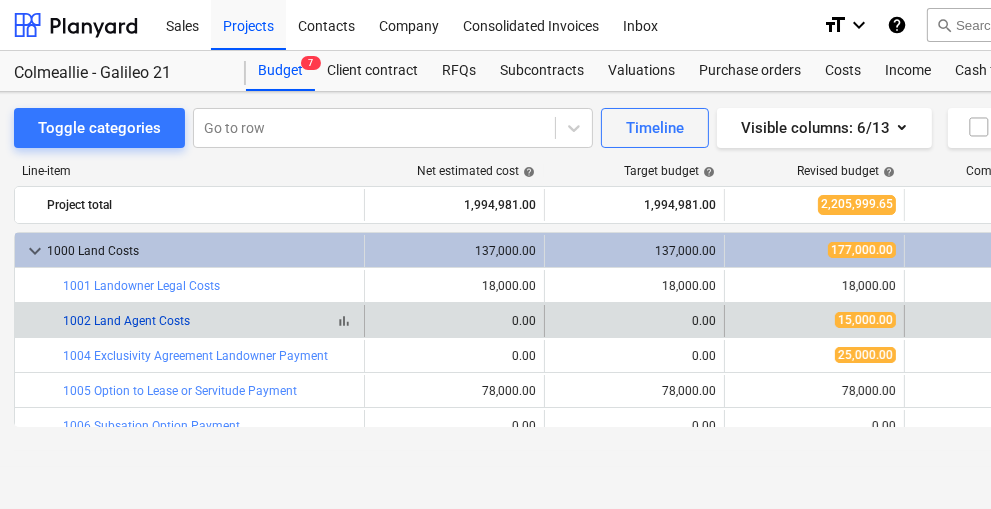 click on "1002 Land Agent Costs" at bounding box center (126, 321) 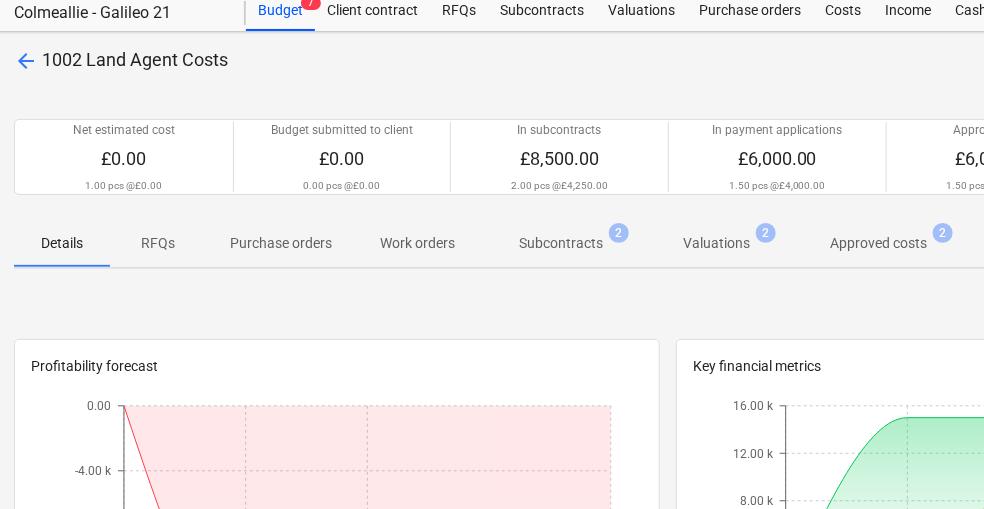 scroll, scrollTop: 0, scrollLeft: 16, axis: horizontal 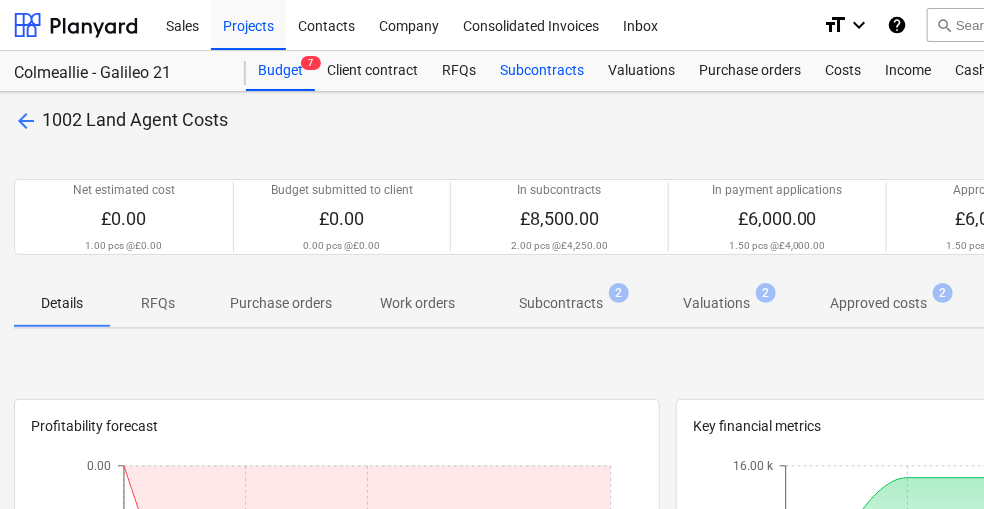 click on "Subcontracts" at bounding box center [542, 71] 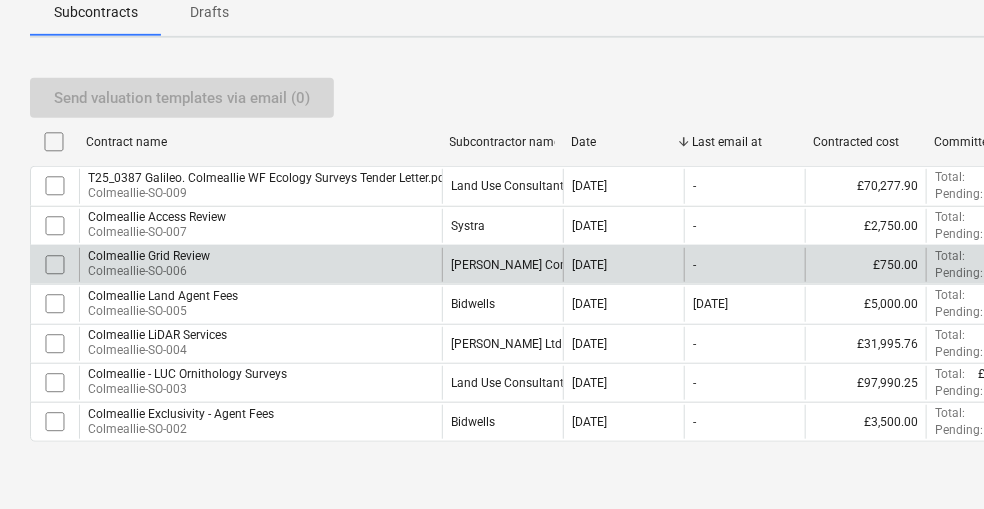 scroll, scrollTop: 305, scrollLeft: 0, axis: vertical 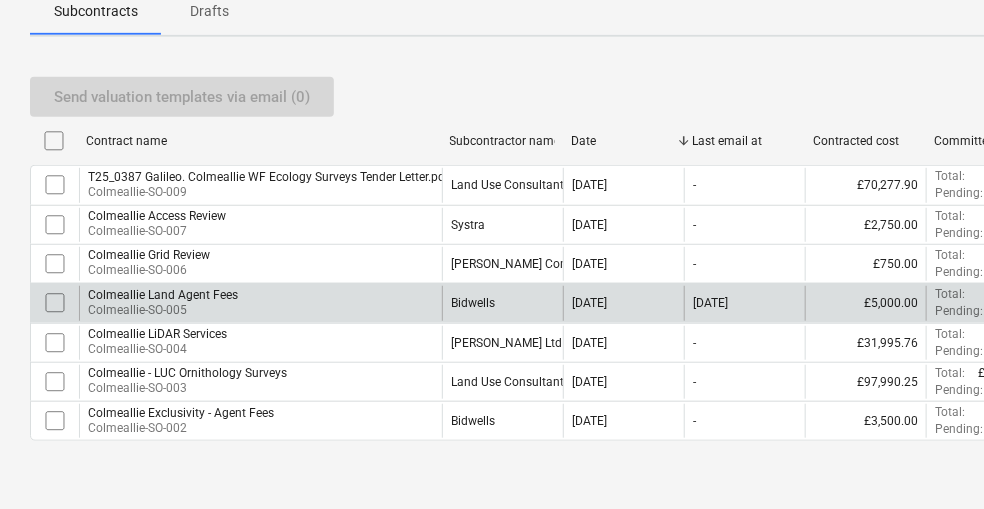 click on "Colmeallie Land Agent Fees" at bounding box center [163, 295] 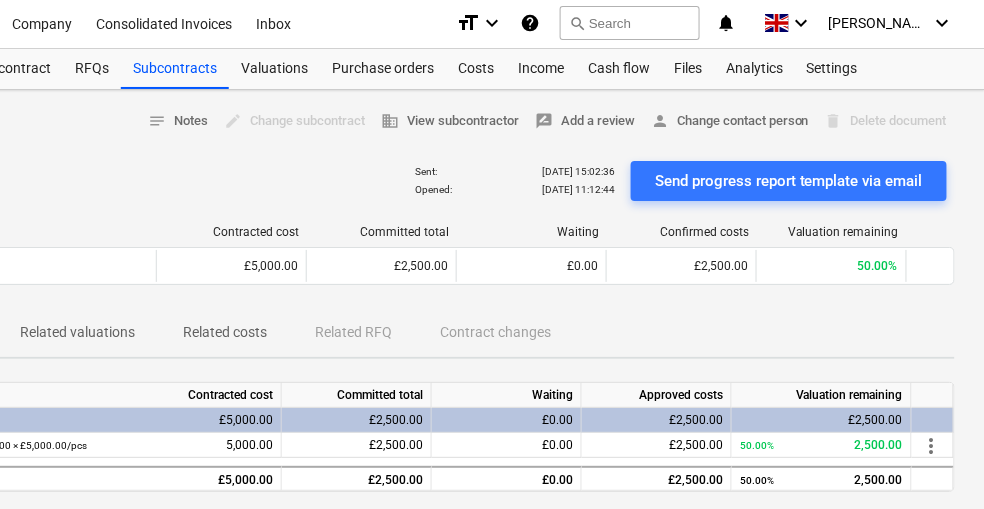 scroll, scrollTop: 35, scrollLeft: 111, axis: both 